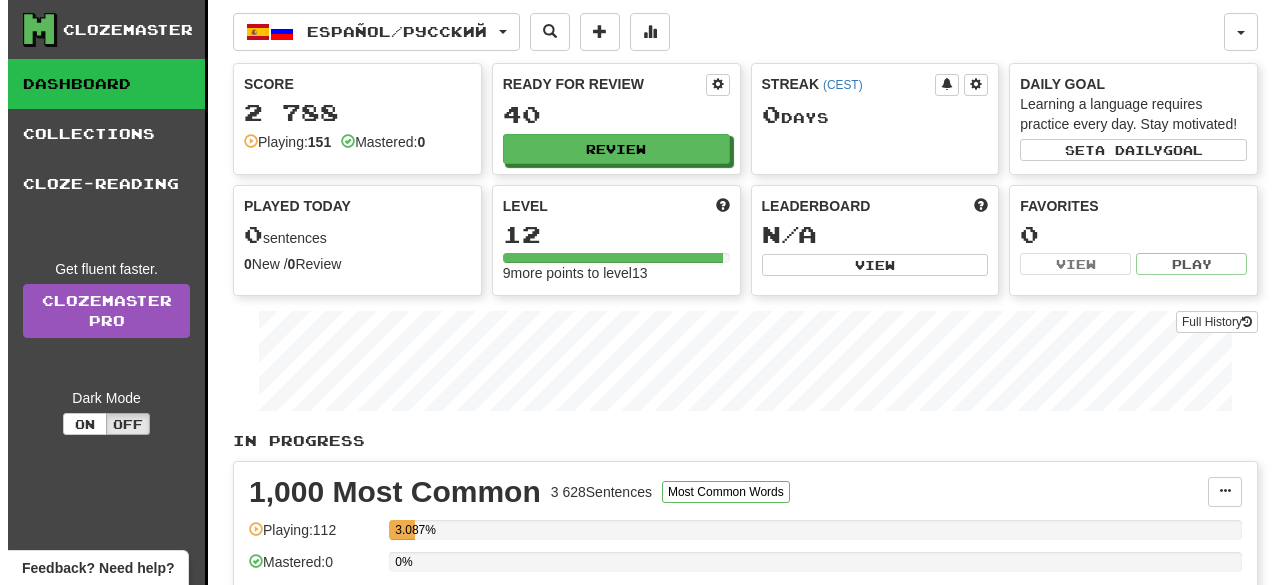 scroll, scrollTop: 0, scrollLeft: 0, axis: both 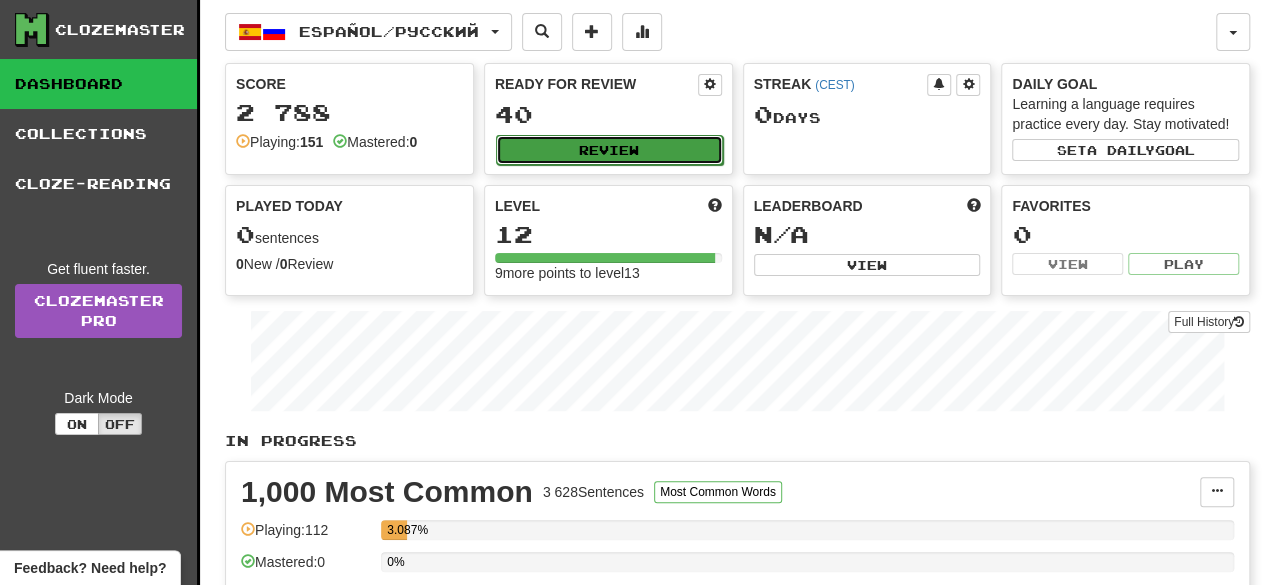 click on "Review" at bounding box center (609, 150) 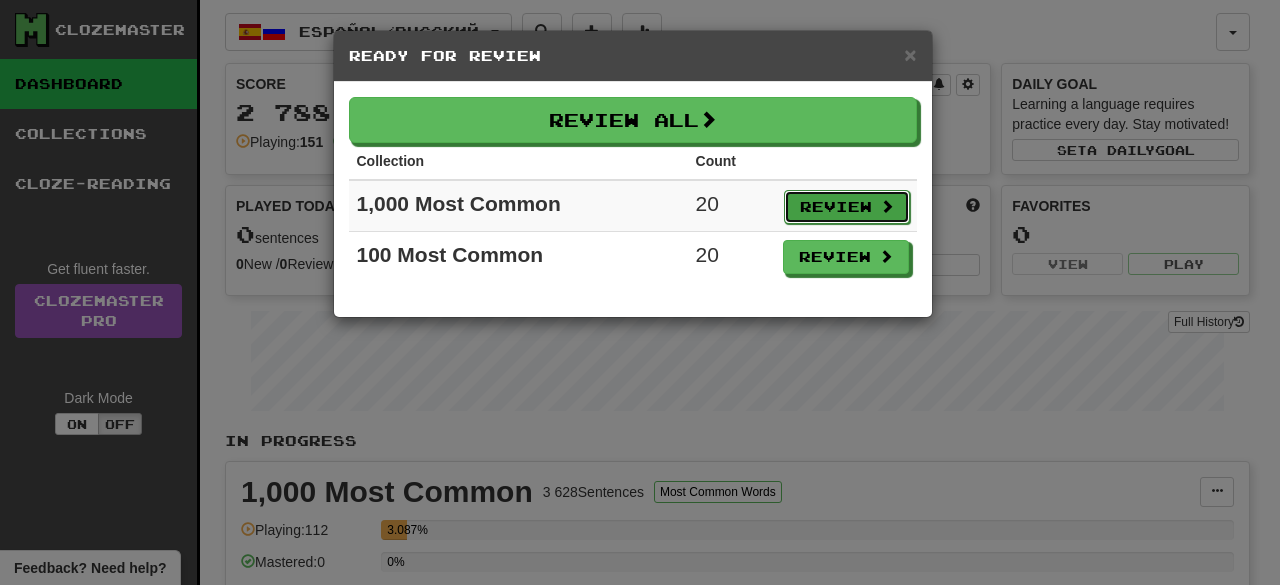 click on "Review" at bounding box center (847, 207) 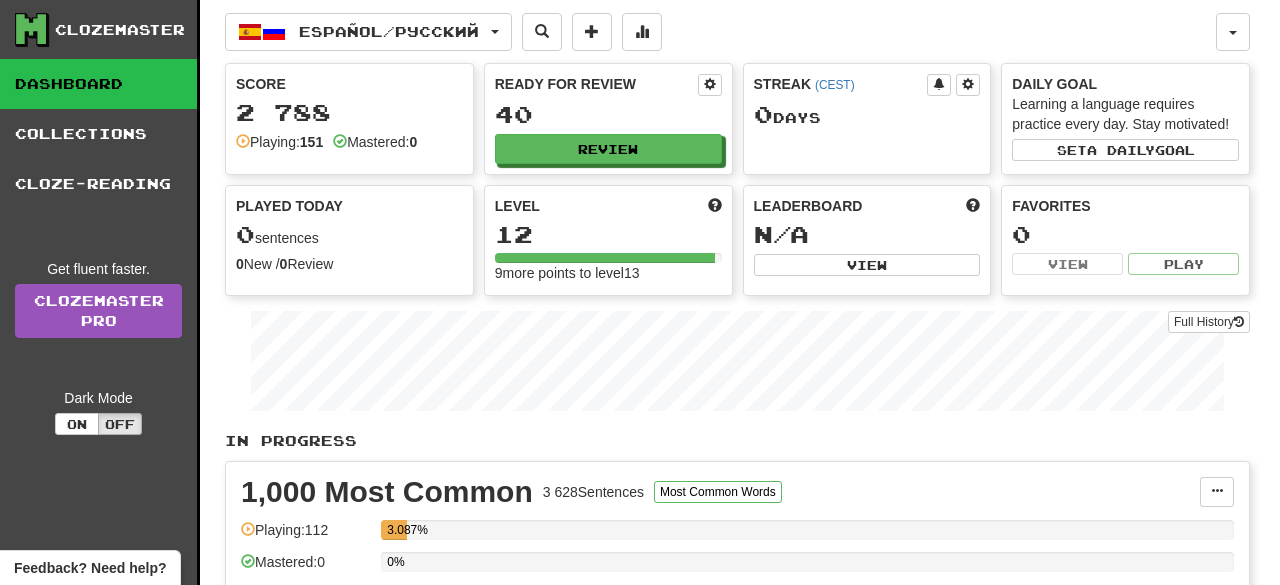 select on "**" 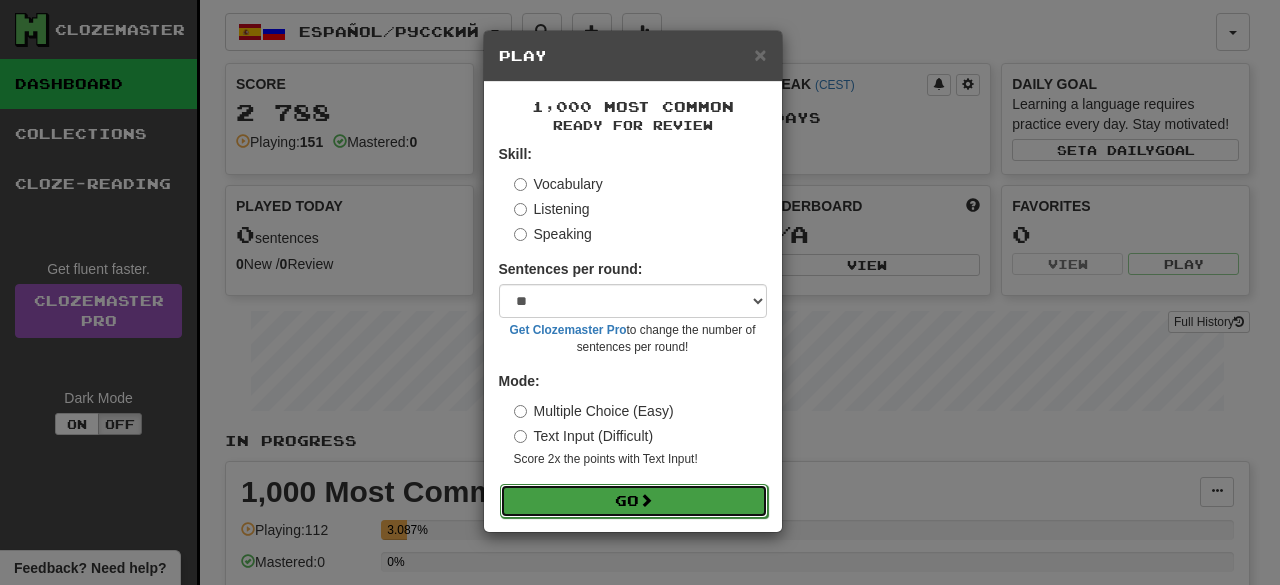 click at bounding box center [646, 500] 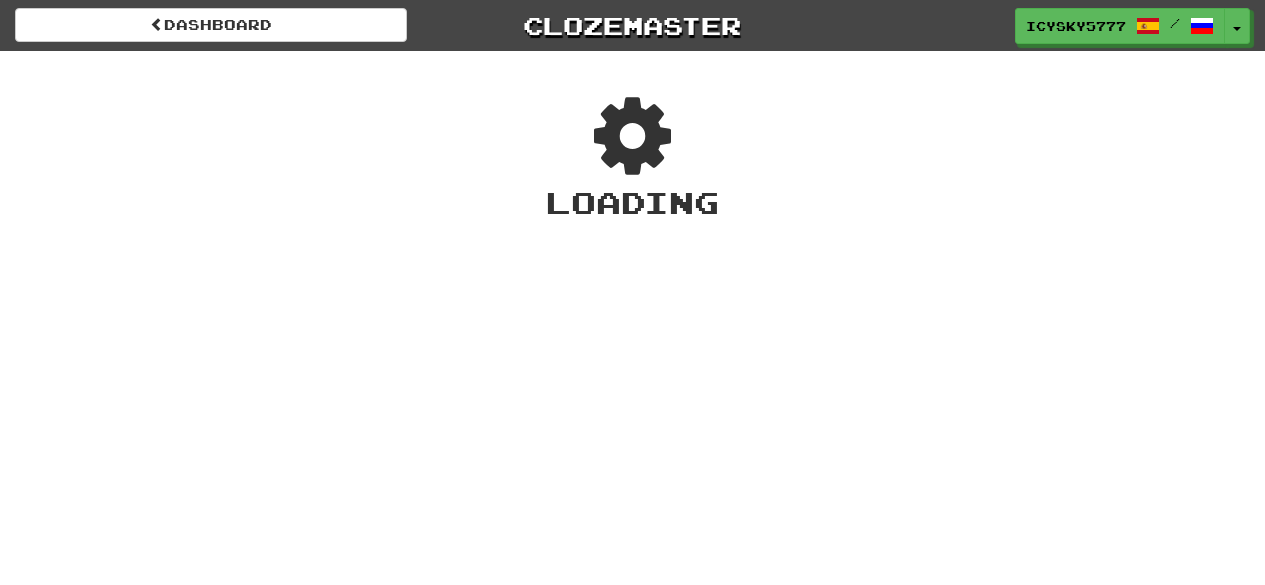 scroll, scrollTop: 0, scrollLeft: 0, axis: both 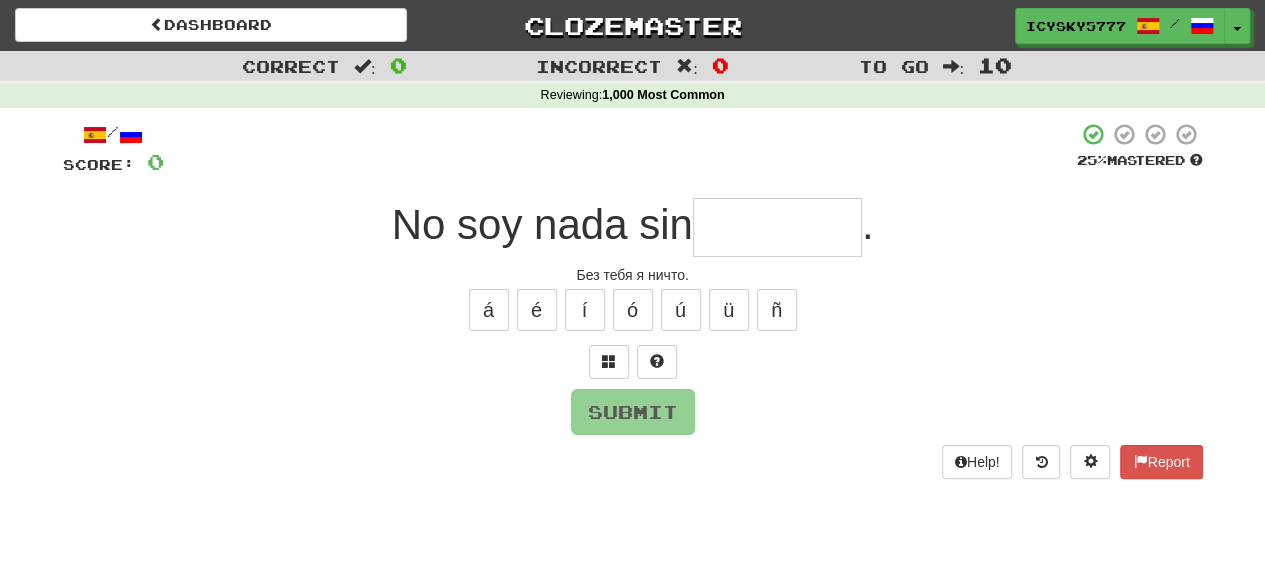 click at bounding box center (777, 227) 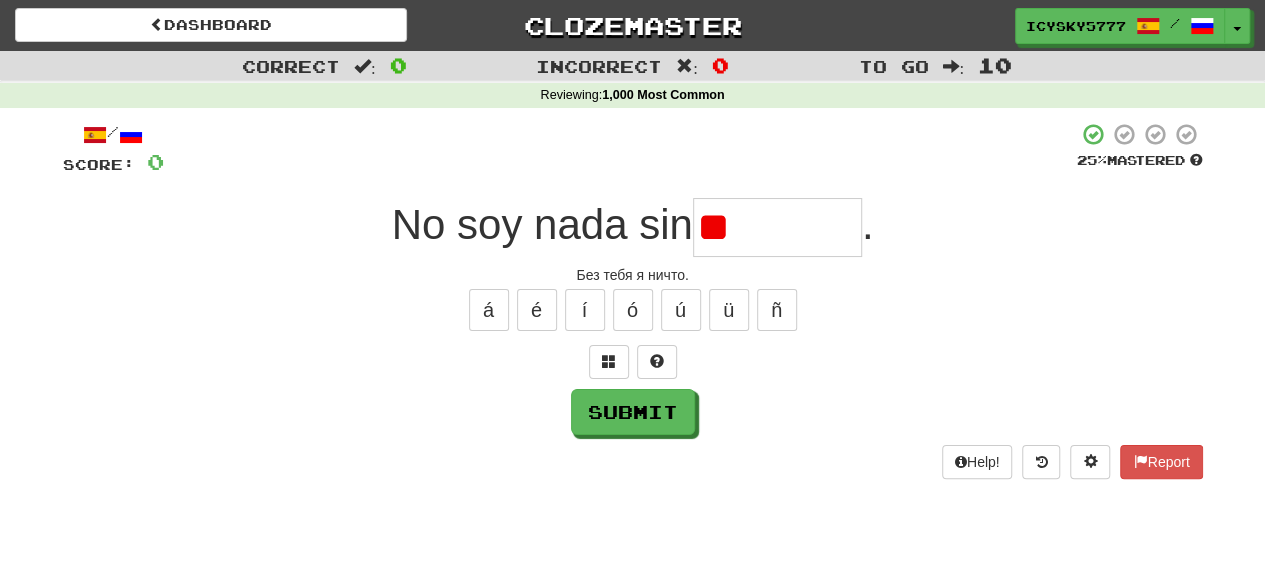 type on "*" 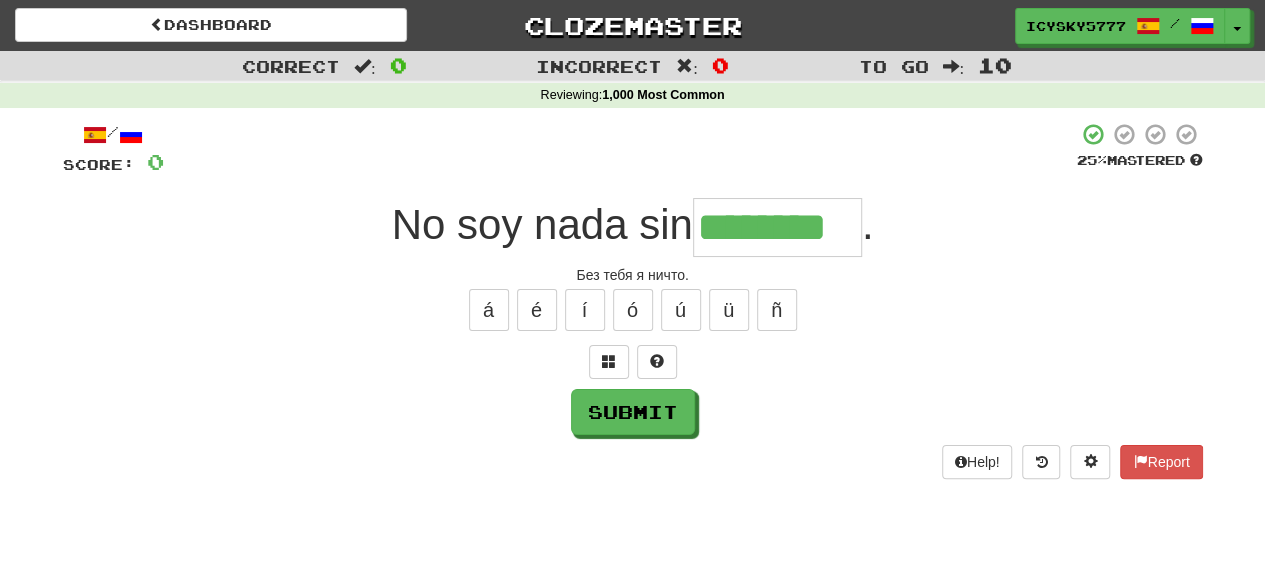 type on "********" 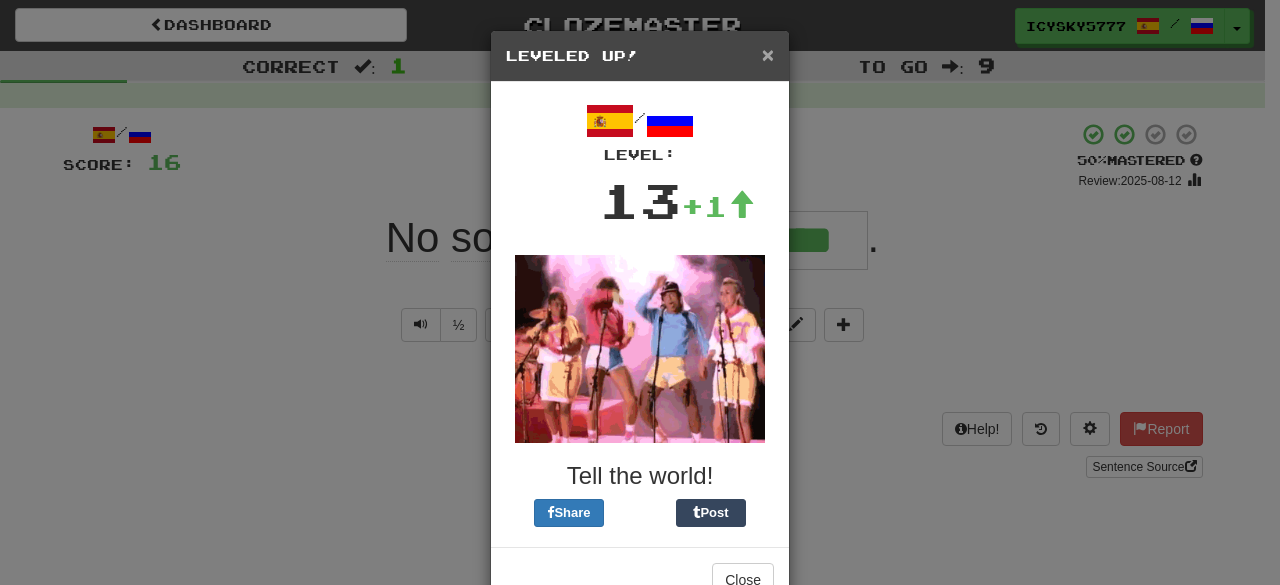click on "×" at bounding box center [768, 54] 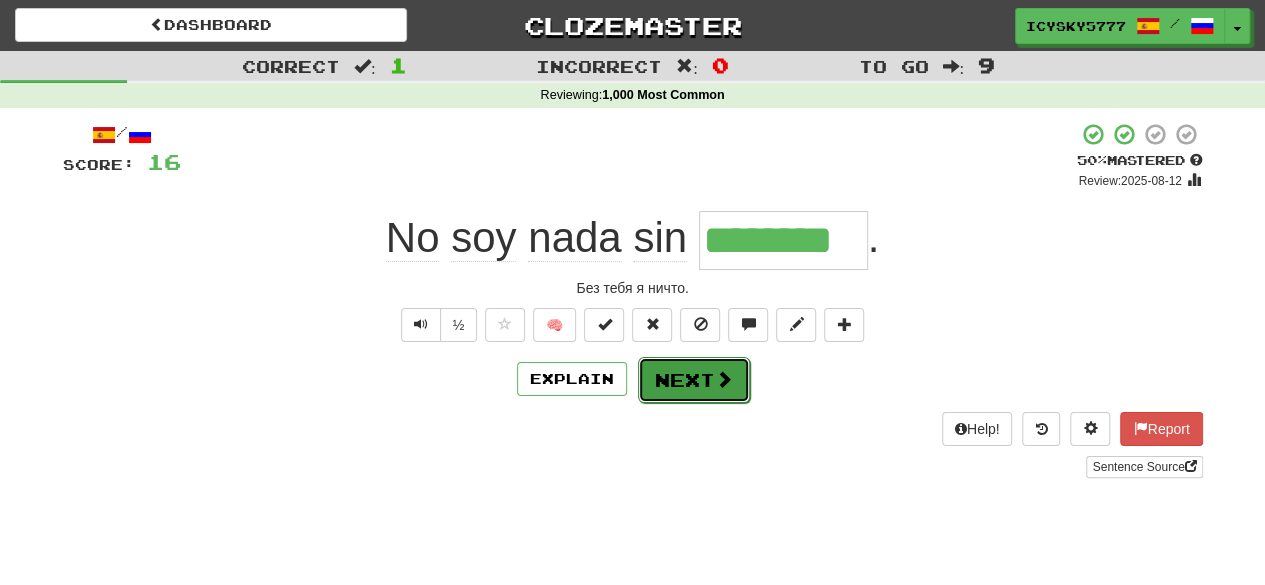click at bounding box center (724, 379) 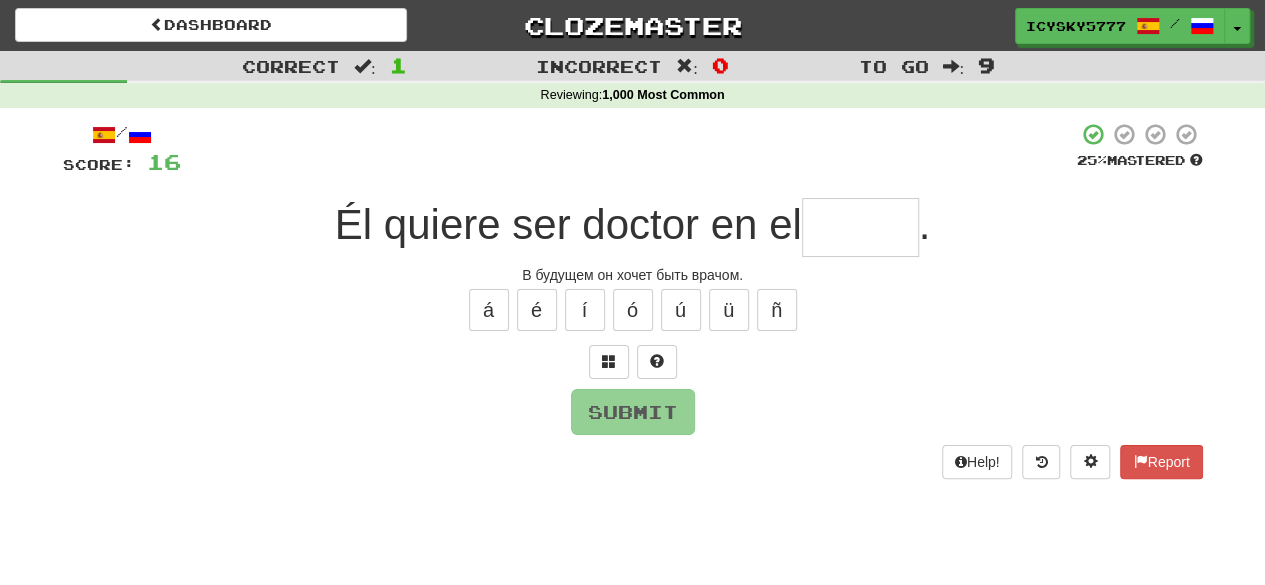 click at bounding box center [860, 227] 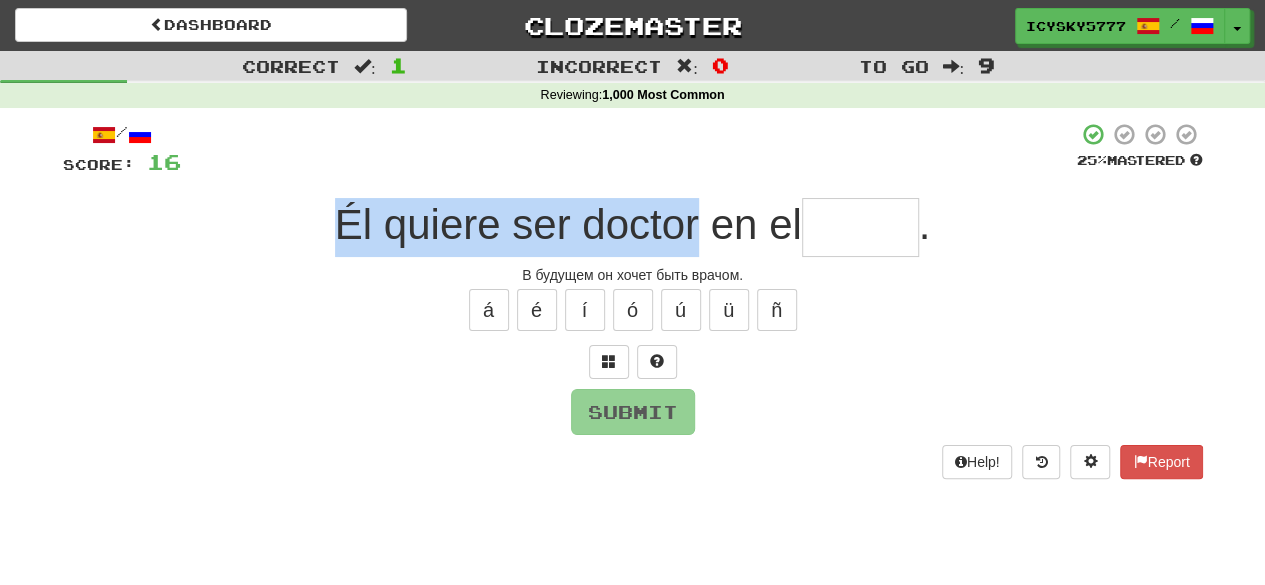 drag, startPoint x: 698, startPoint y: 236, endPoint x: 317, endPoint y: 238, distance: 381.00525 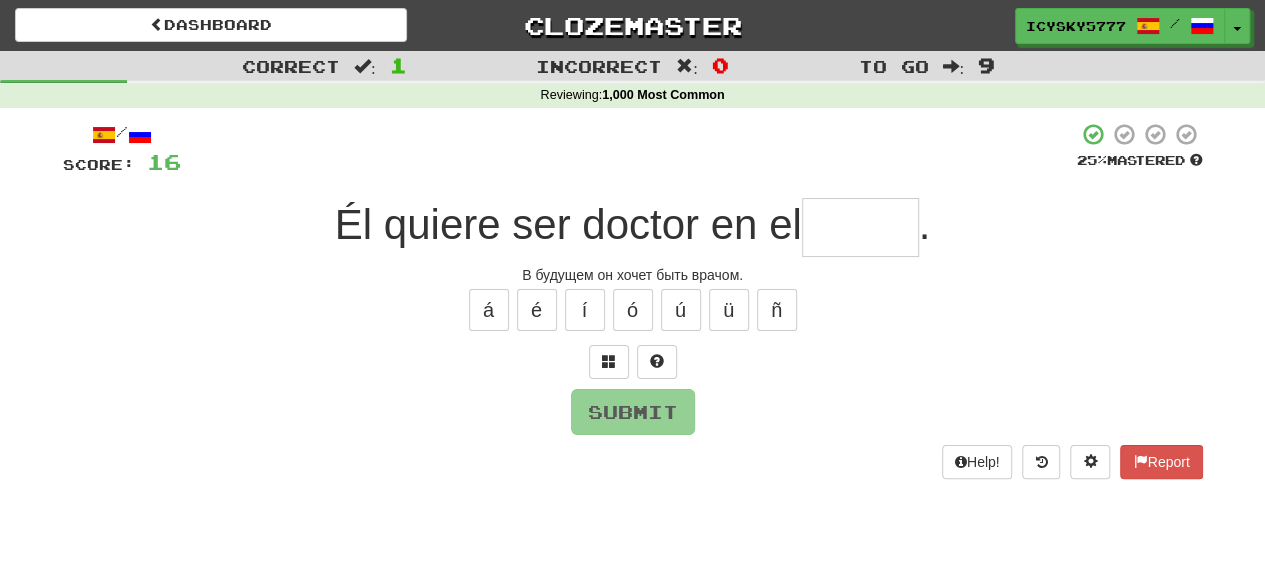 click at bounding box center (860, 227) 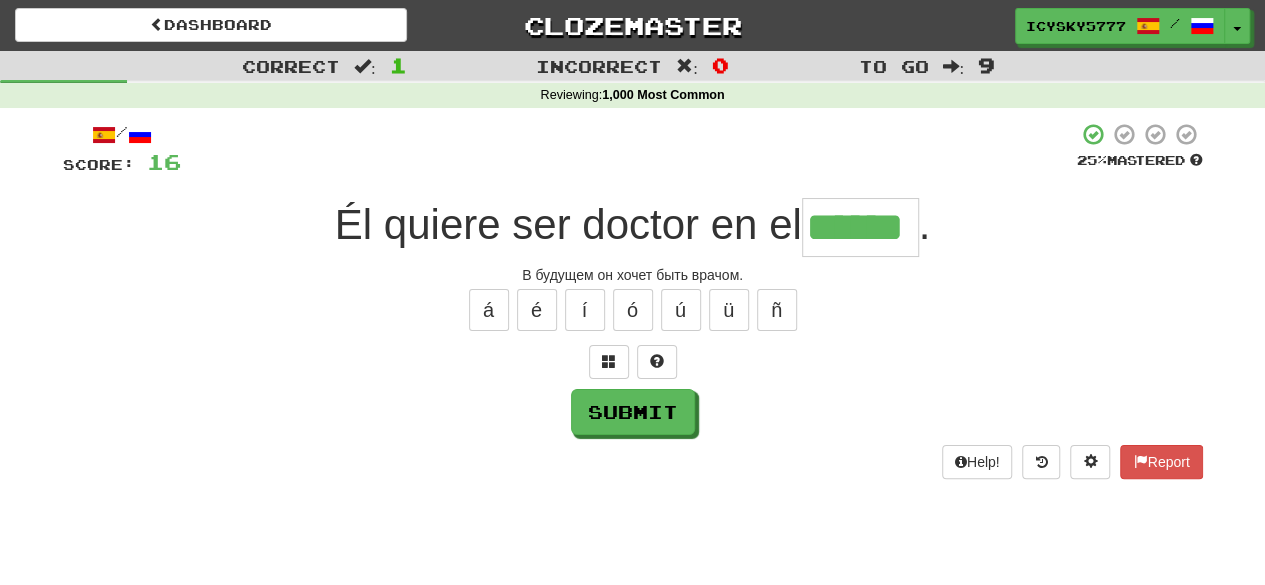type on "******" 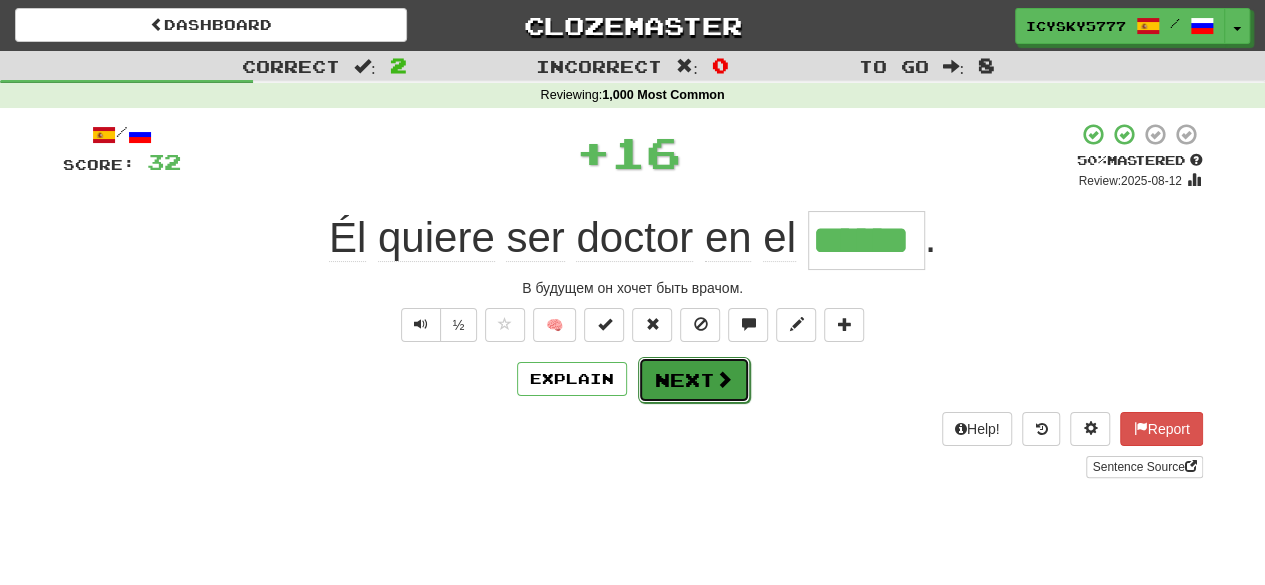 click on "Next" at bounding box center (694, 380) 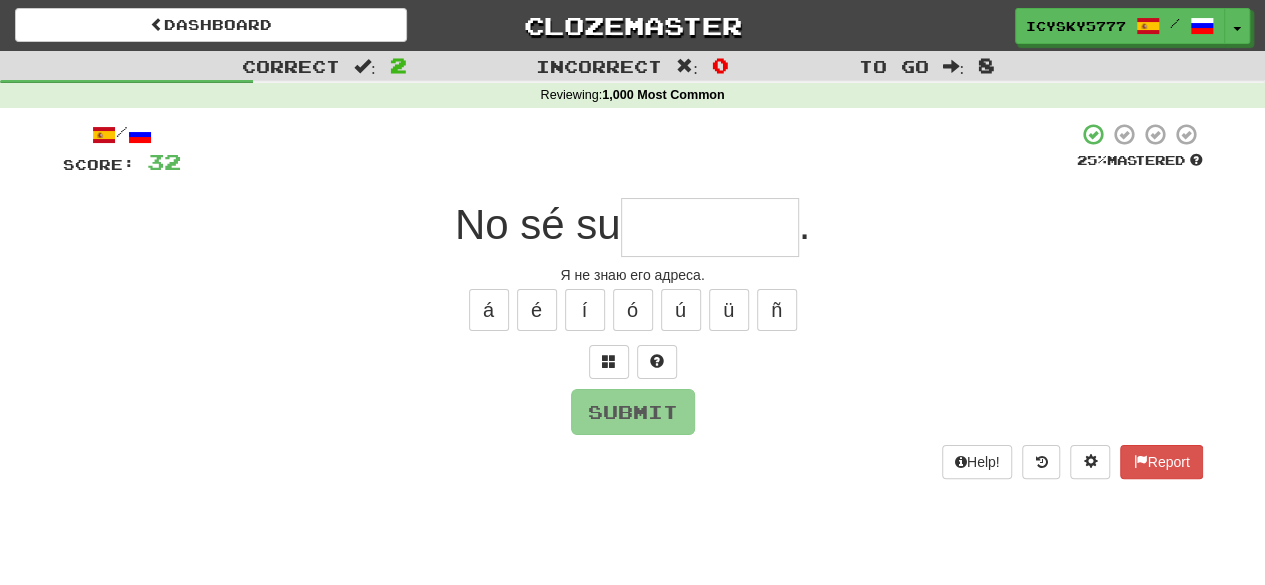 click at bounding box center (710, 227) 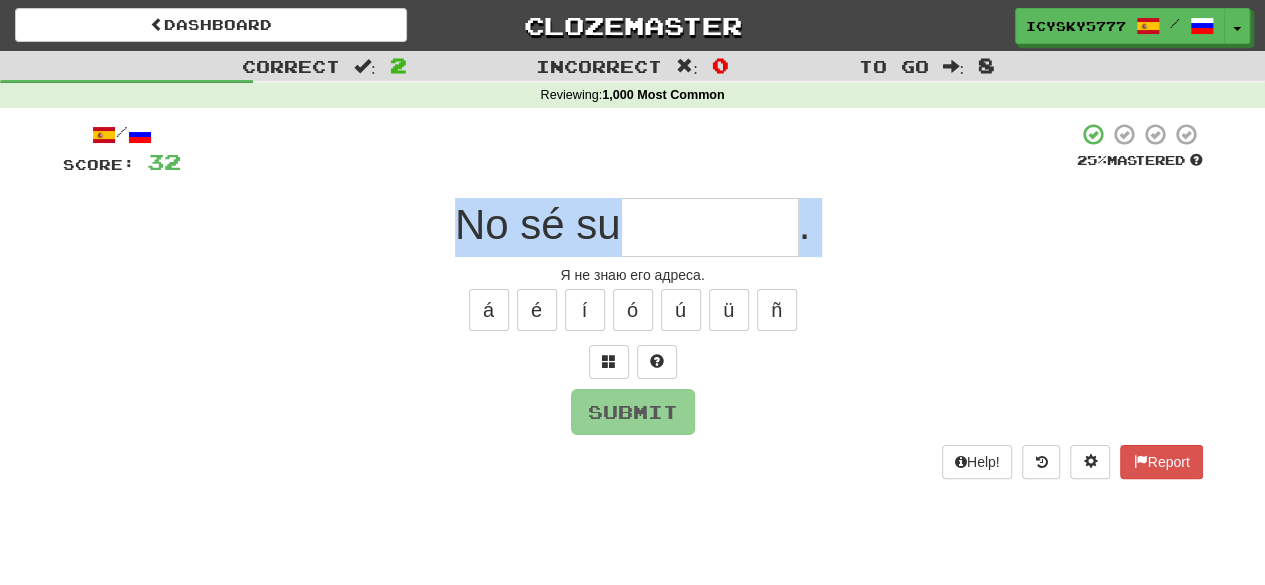 click on "." at bounding box center (805, 224) 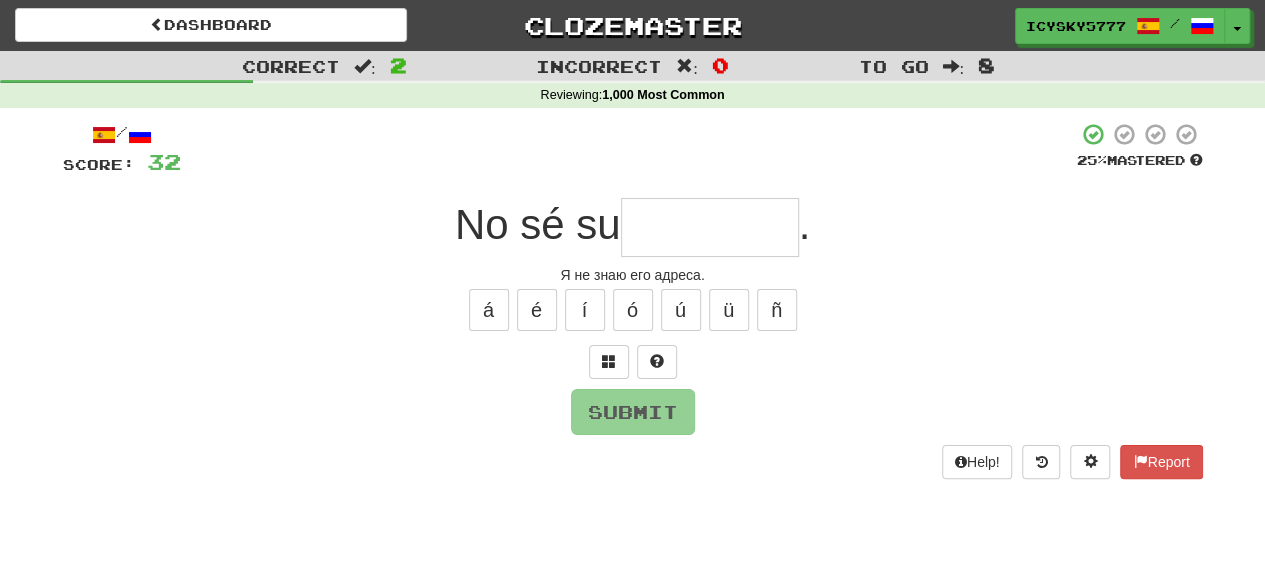 click on "." at bounding box center [805, 224] 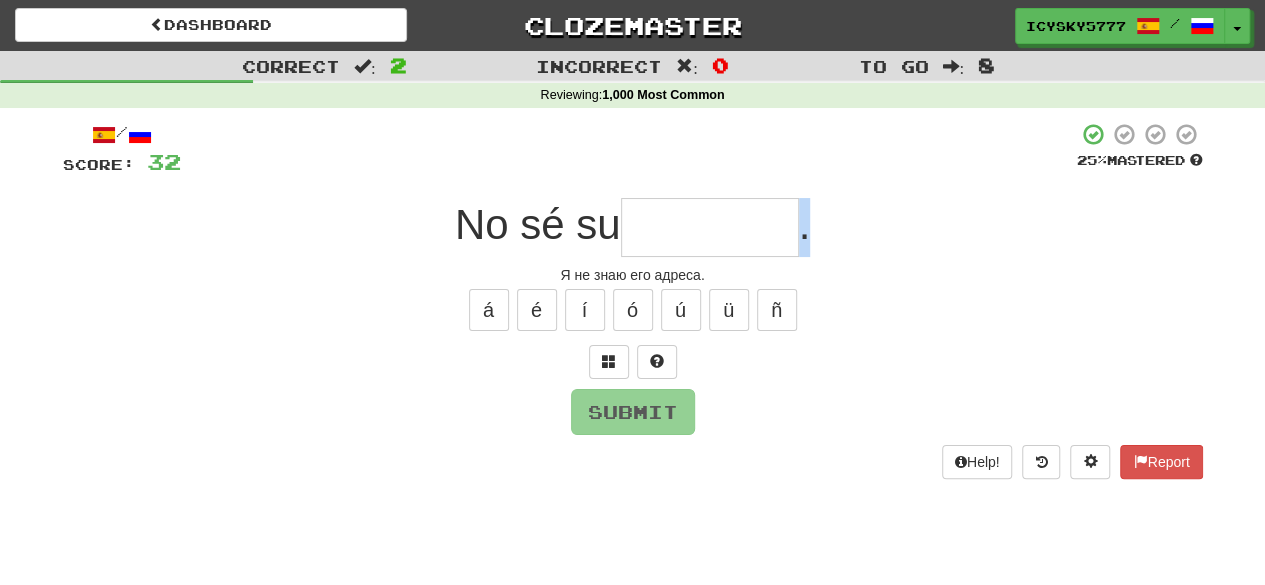 click on "." at bounding box center [805, 224] 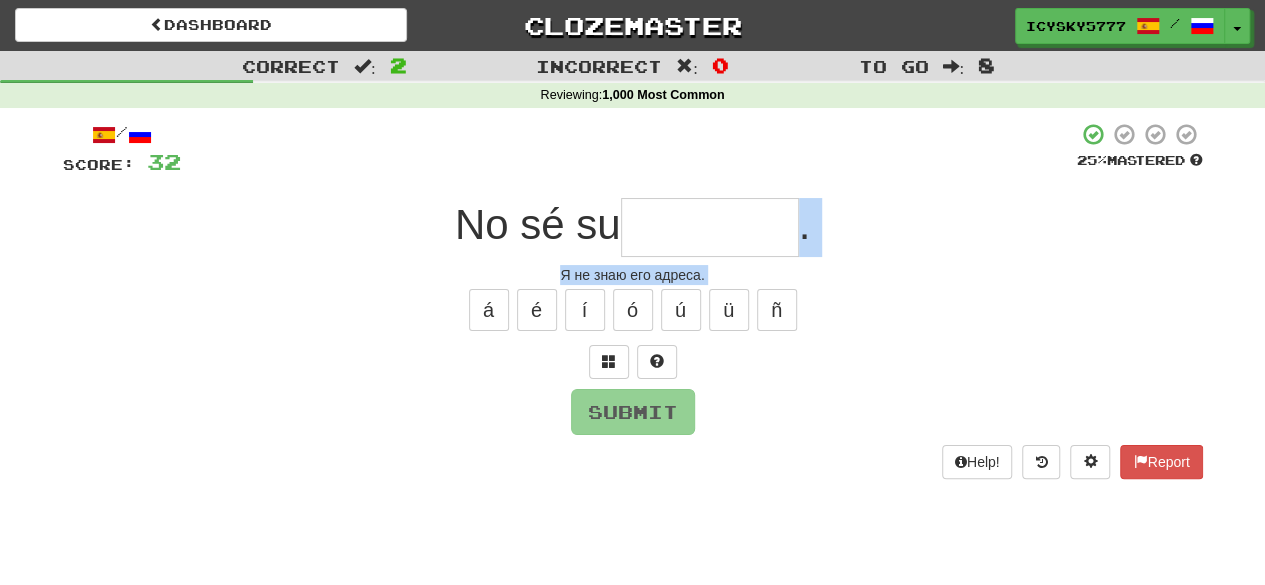 drag, startPoint x: 808, startPoint y: 241, endPoint x: 884, endPoint y: 271, distance: 81.706795 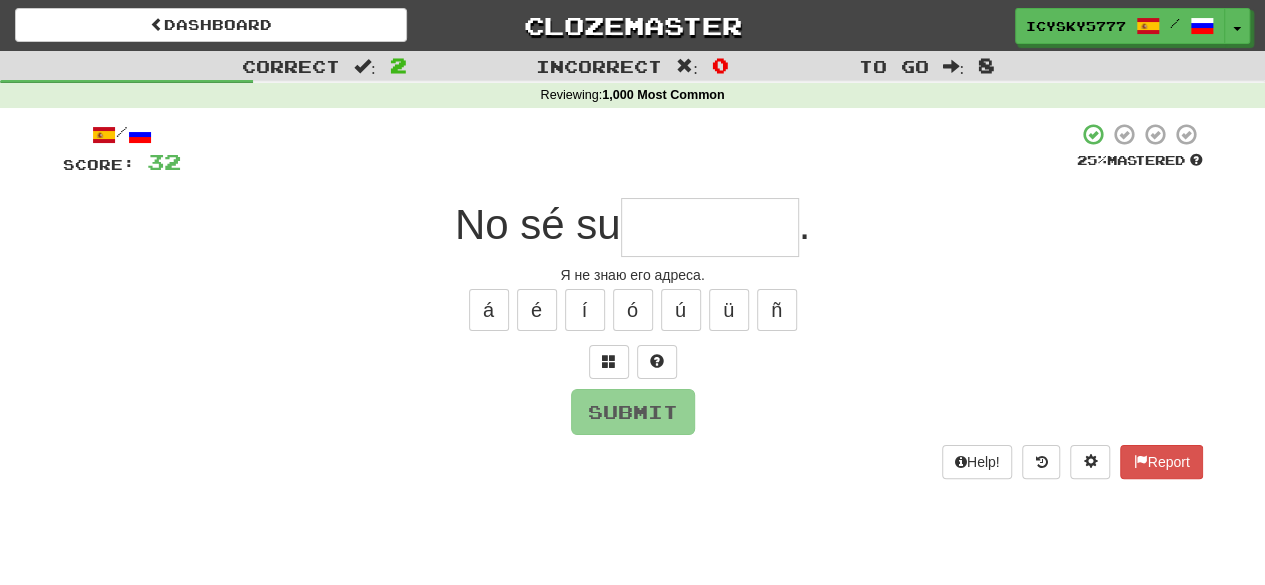 click on "Я не знаю его адреса." at bounding box center (633, 275) 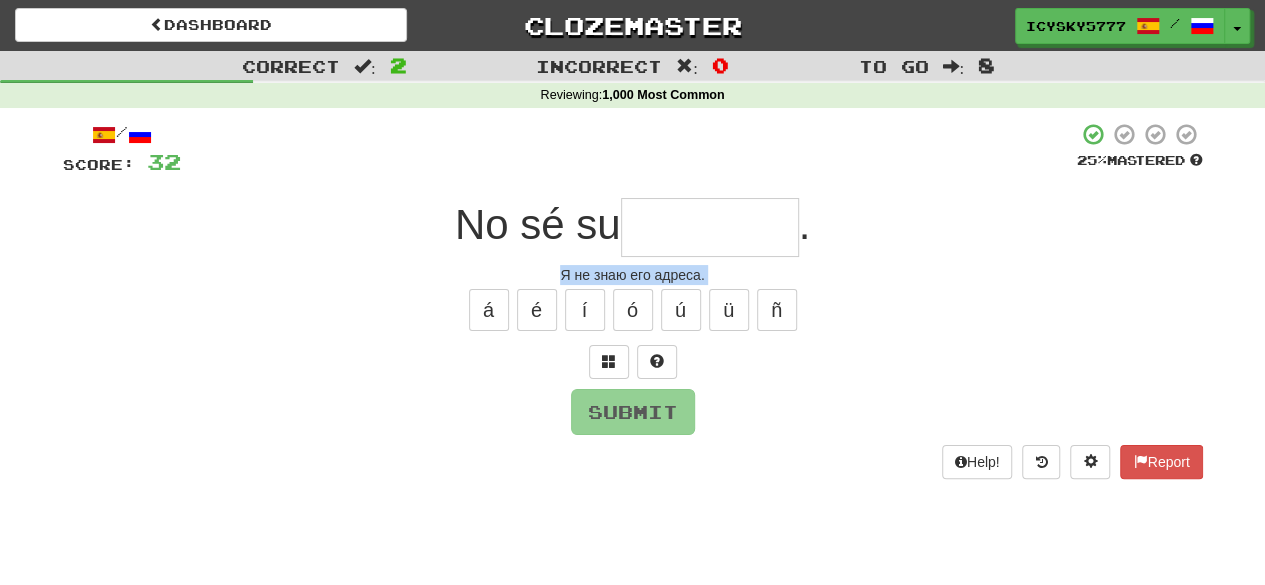click on "Я не знаю его адреса." at bounding box center (633, 275) 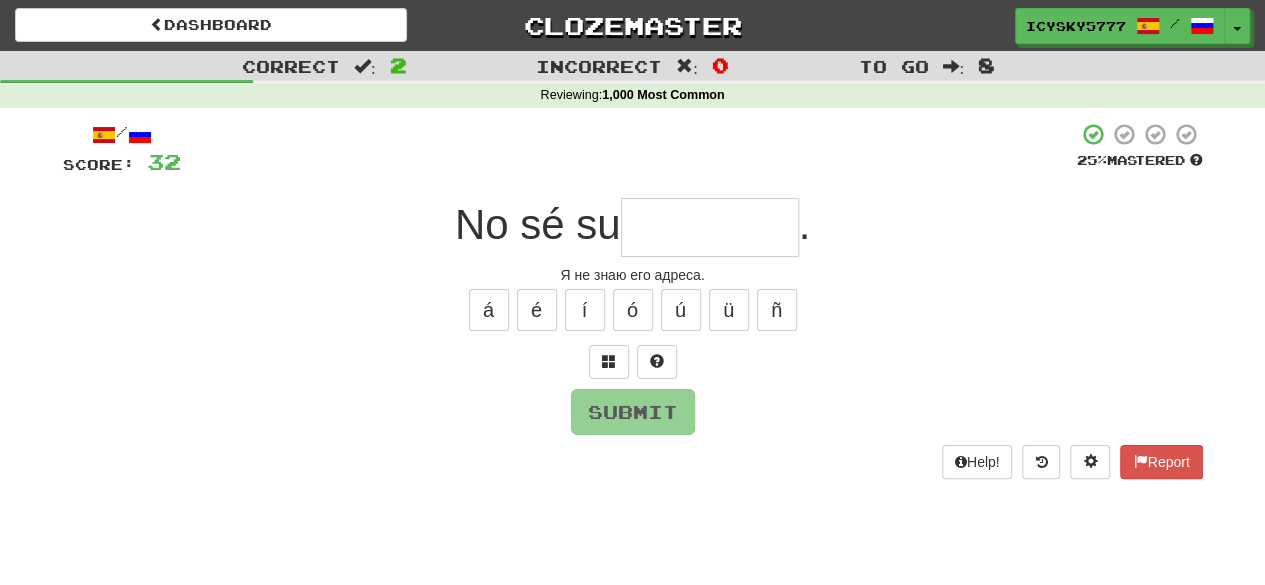 click on "No sé su  ." at bounding box center (633, 227) 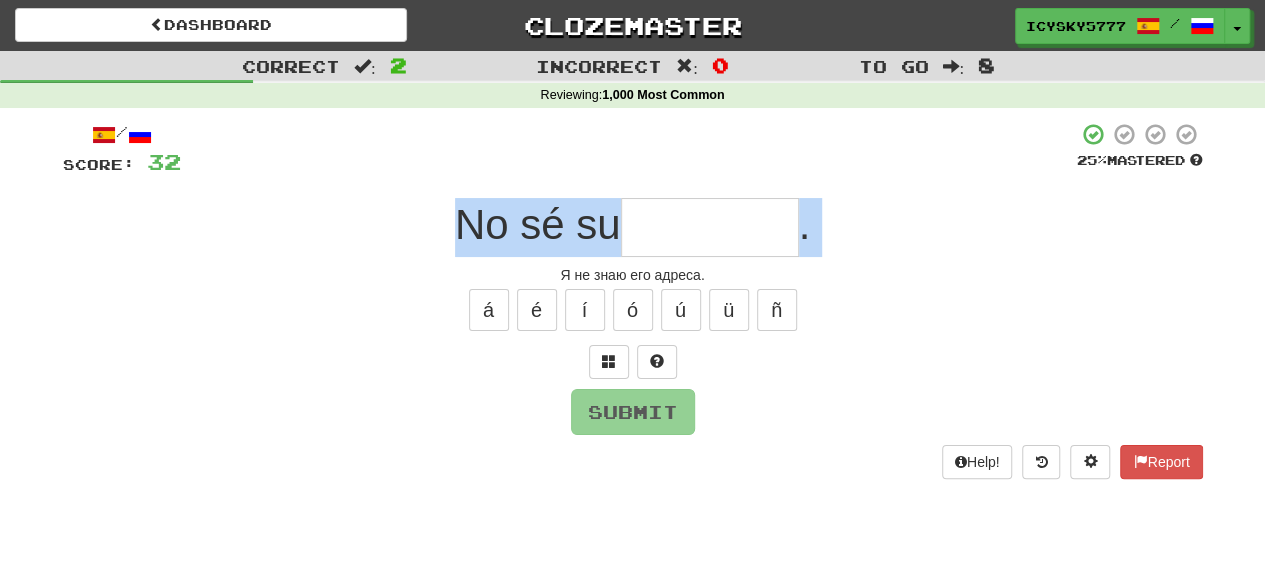 drag, startPoint x: 832, startPoint y: 230, endPoint x: 802, endPoint y: 229, distance: 30.016663 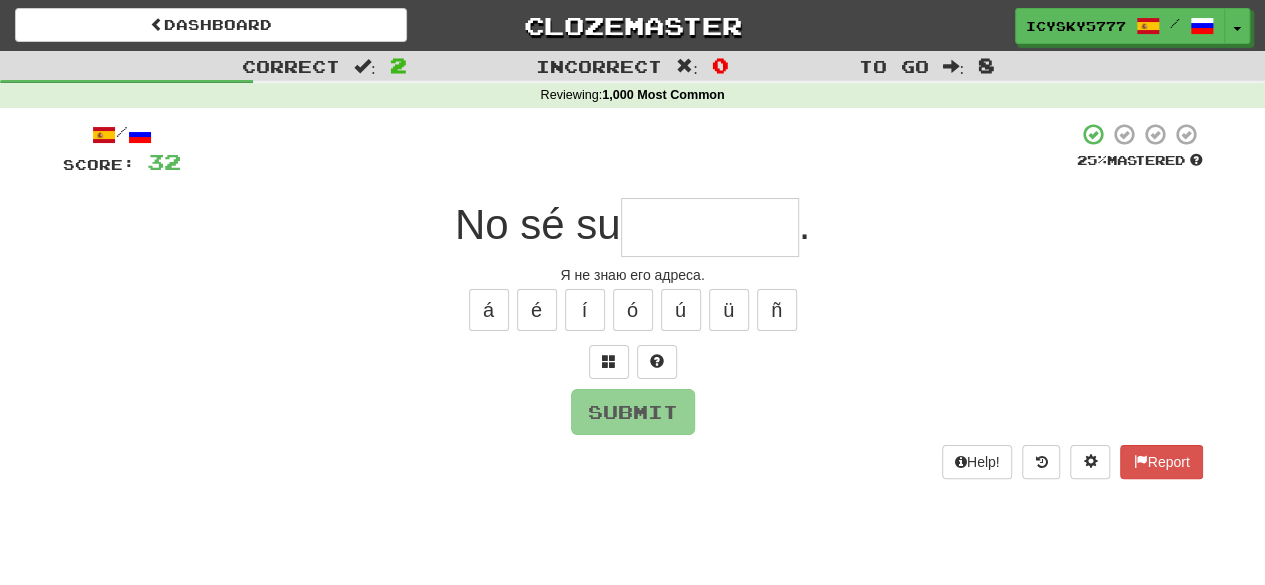 click on "." at bounding box center [805, 224] 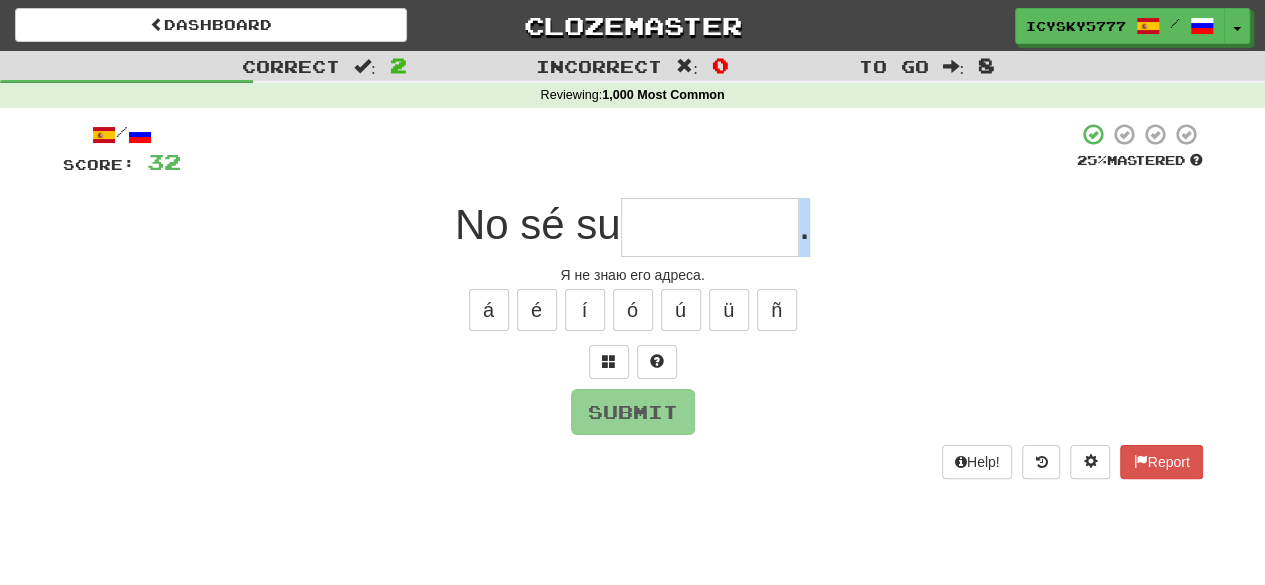 click on "." at bounding box center [805, 224] 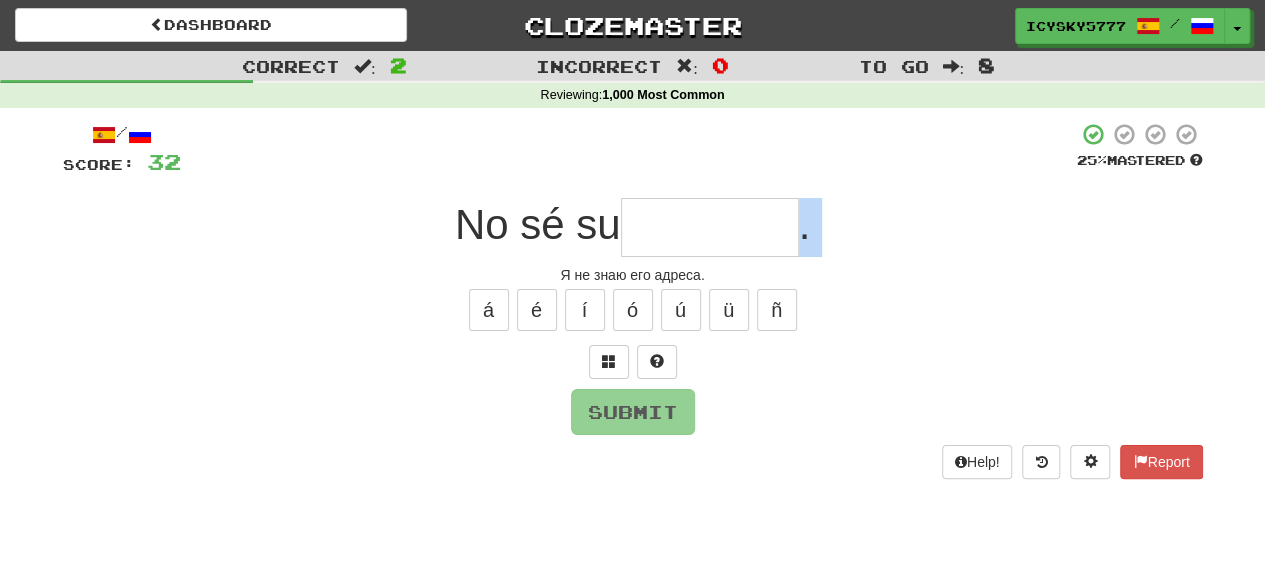 drag, startPoint x: 804, startPoint y: 241, endPoint x: 849, endPoint y: 253, distance: 46.572525 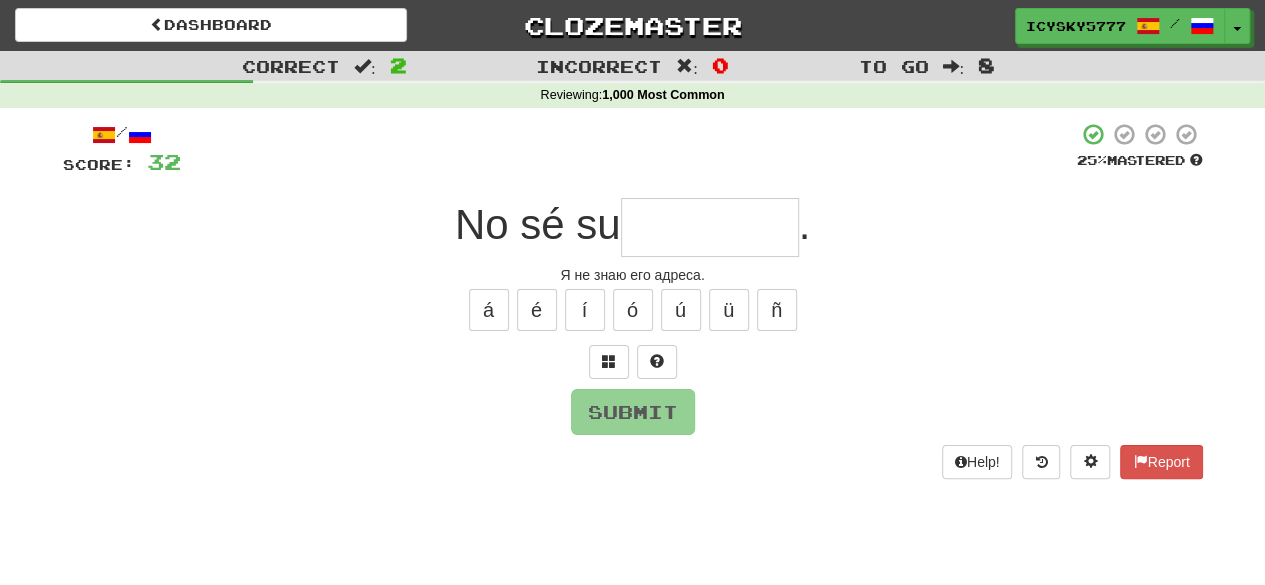click on "No sé su  ." at bounding box center [633, 227] 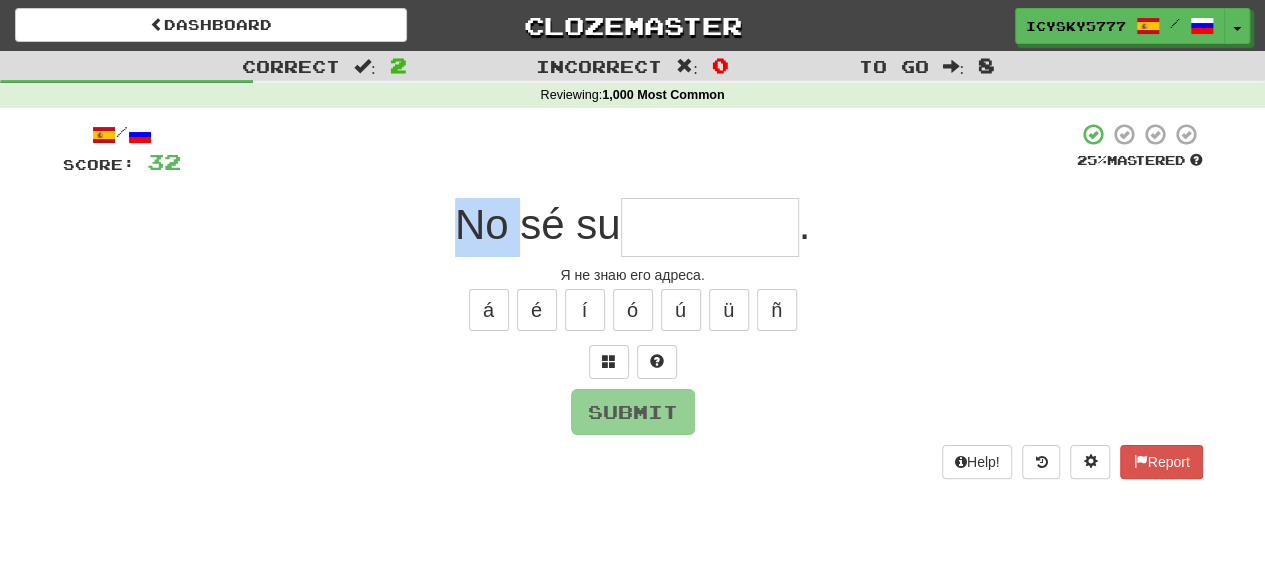 click on "No sé su  ." at bounding box center [633, 227] 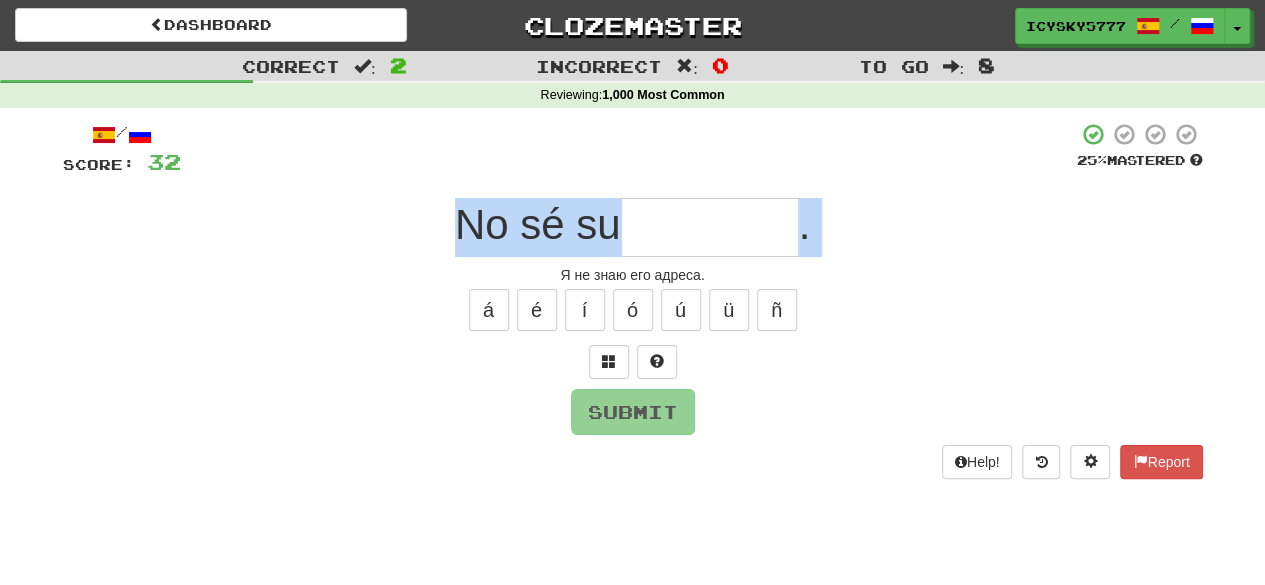 click on "No sé su  ." at bounding box center [633, 227] 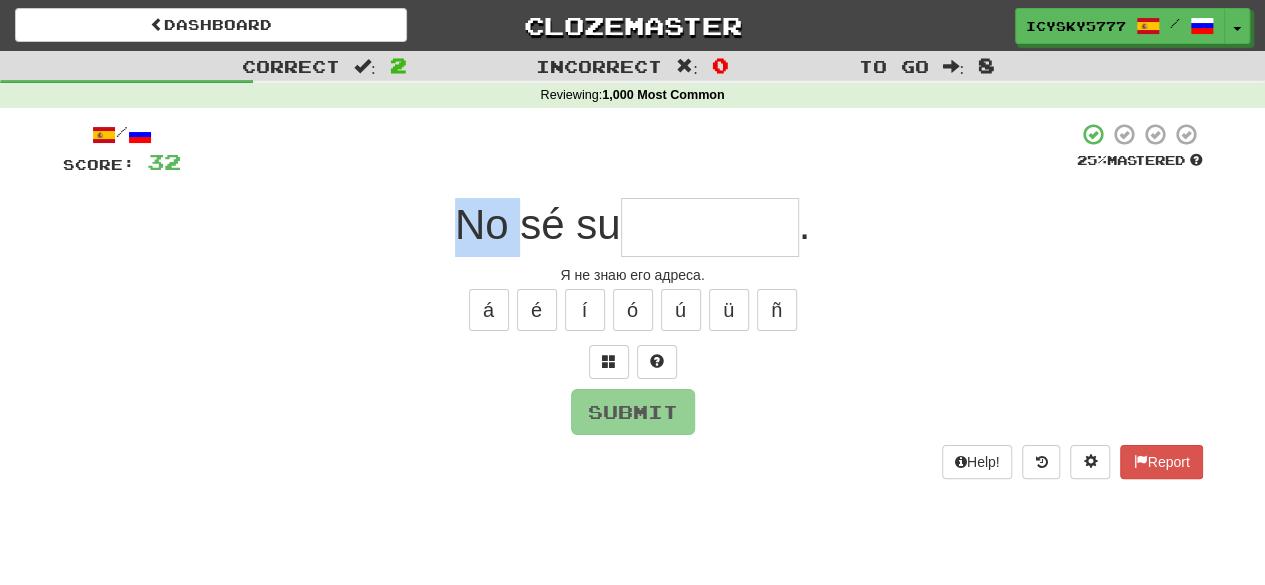 click on "No sé su  ." at bounding box center [633, 227] 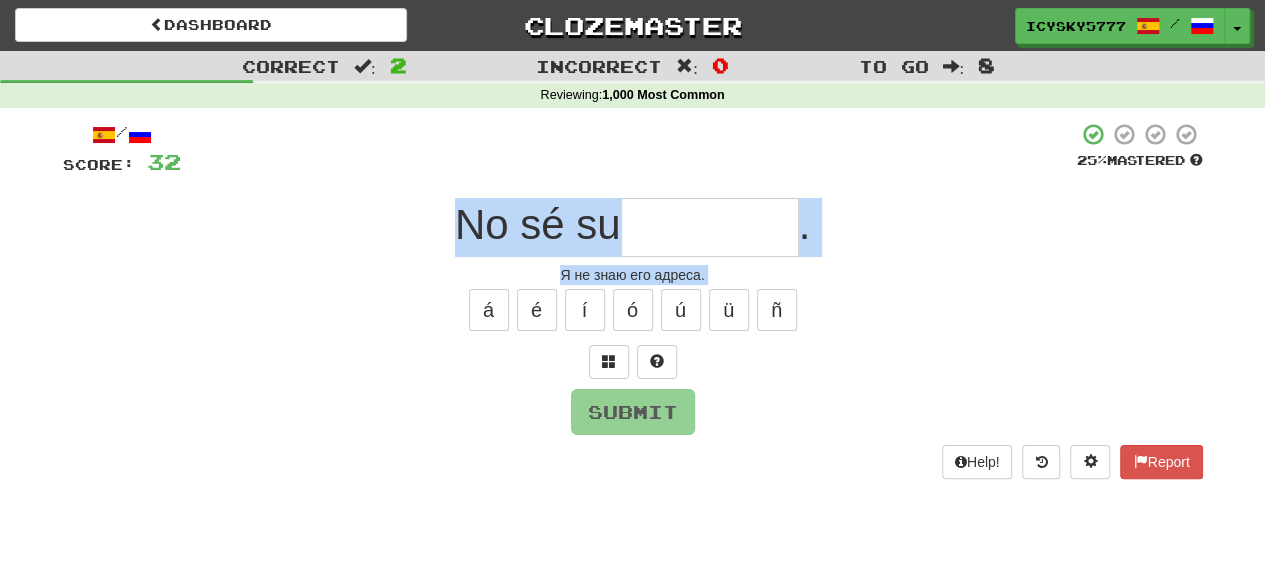 drag, startPoint x: 446, startPoint y: 211, endPoint x: 872, endPoint y: 263, distance: 429.162 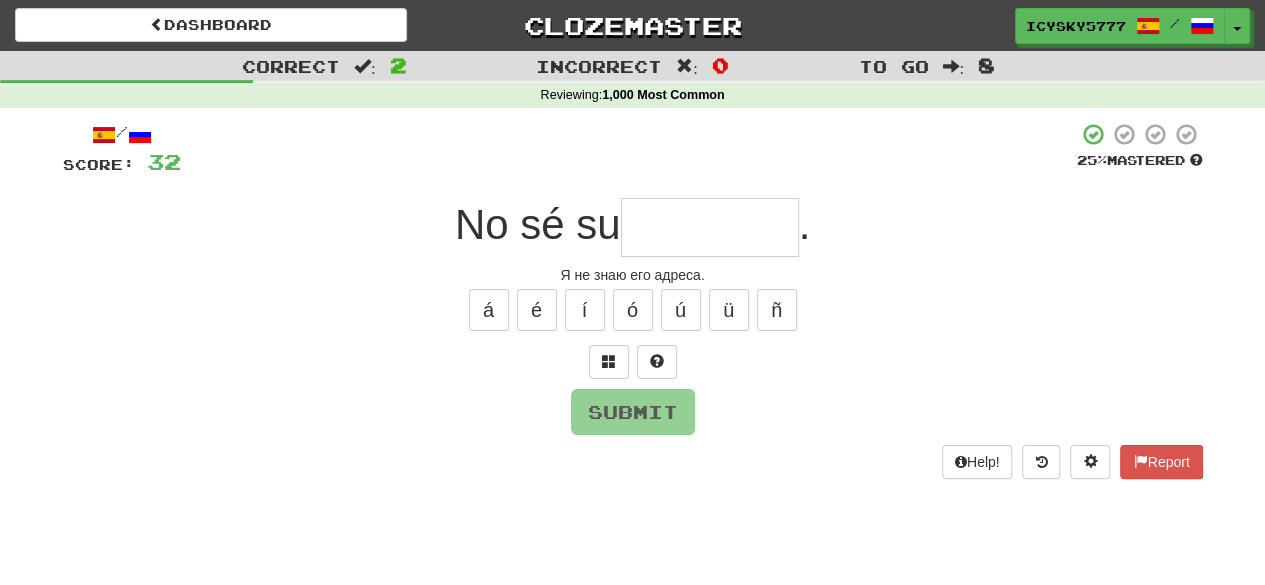 click at bounding box center (710, 227) 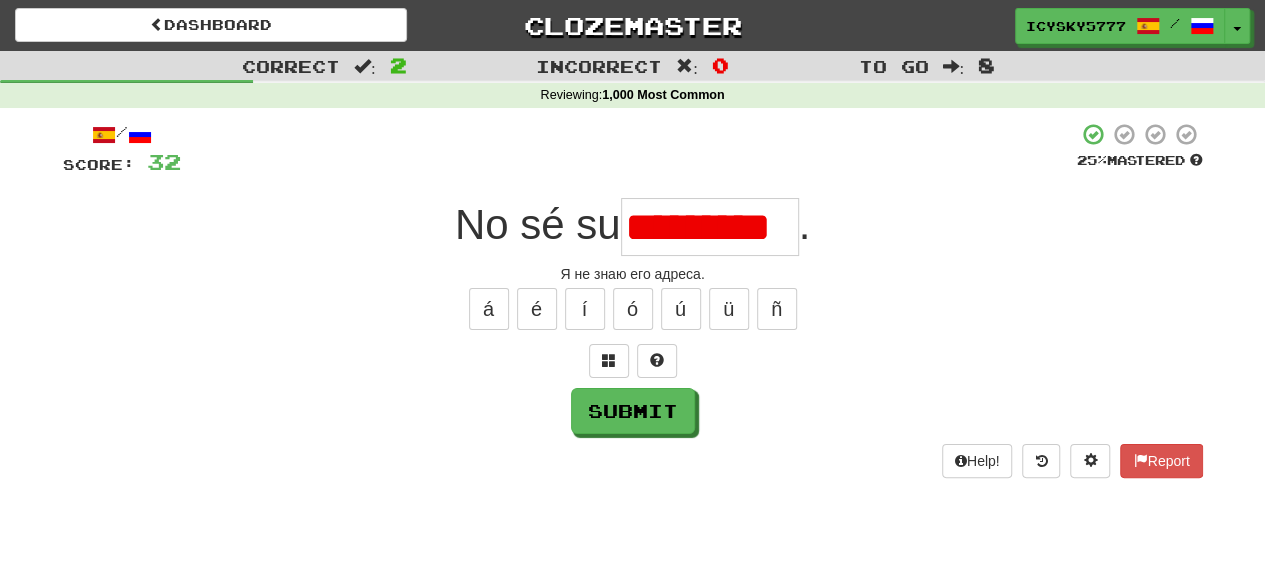 scroll, scrollTop: 0, scrollLeft: 0, axis: both 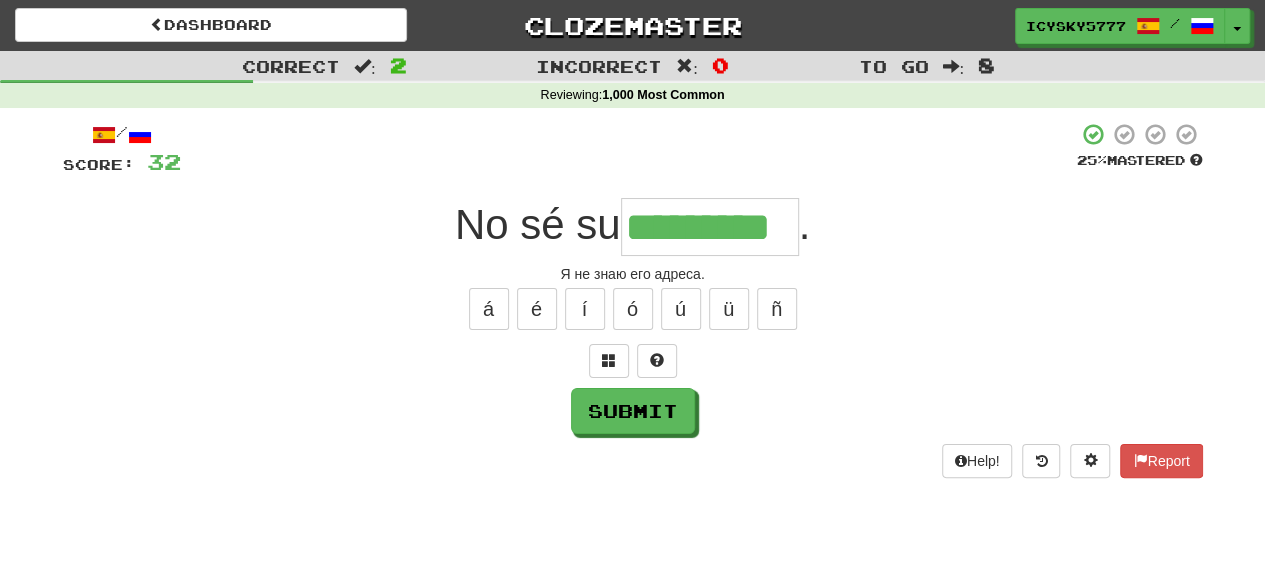 type on "*********" 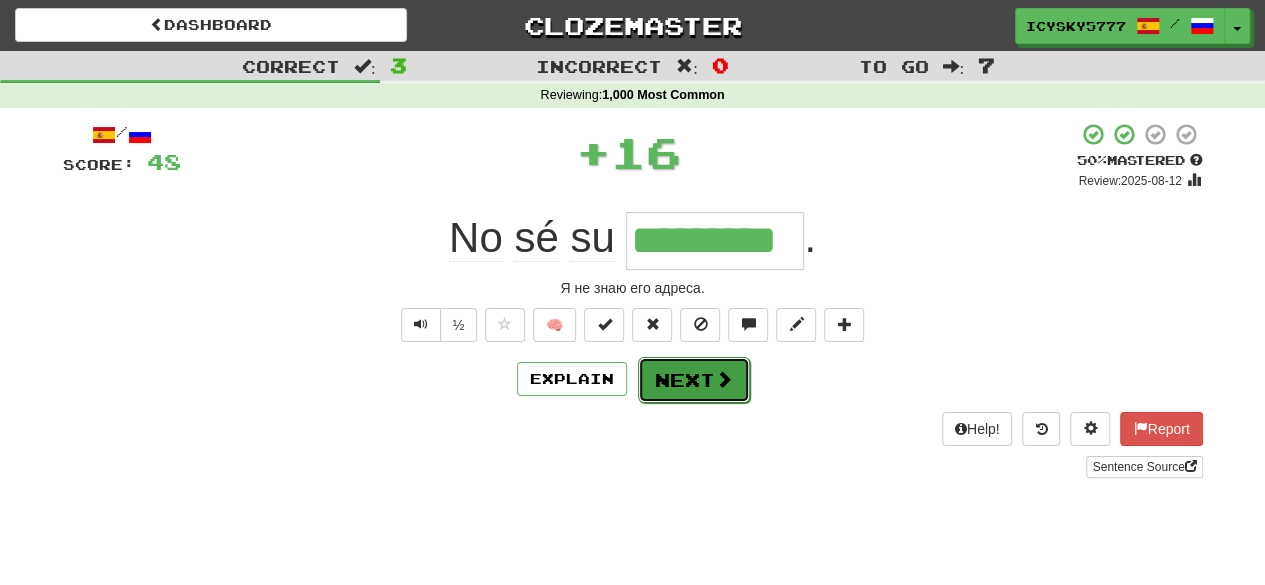 click on "Next" at bounding box center [694, 380] 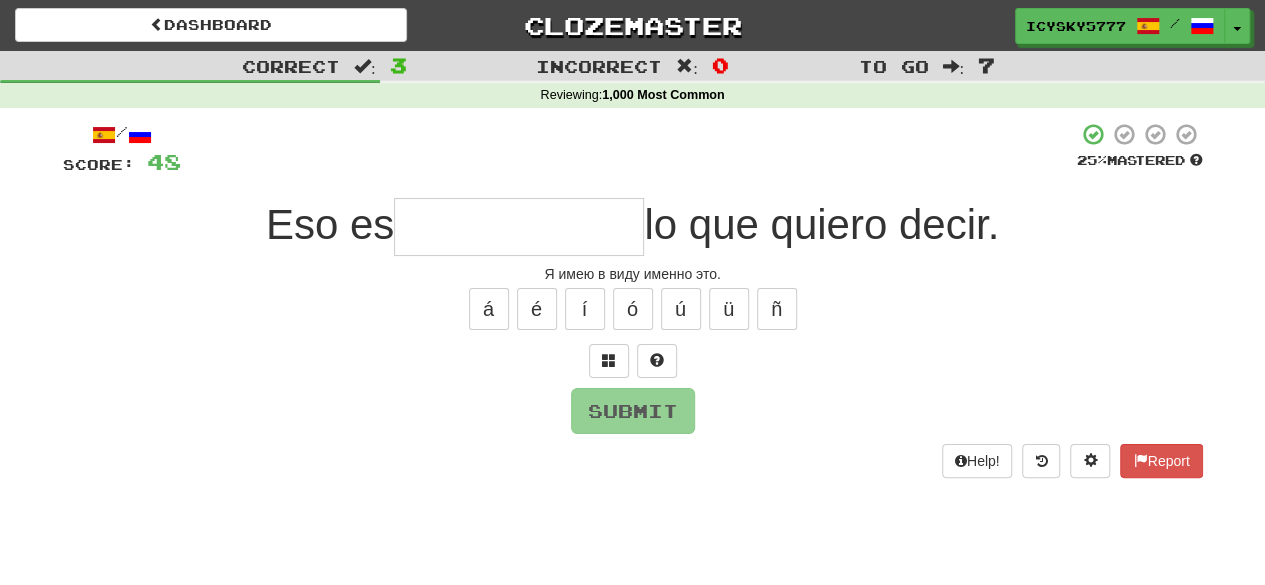 click at bounding box center (519, 227) 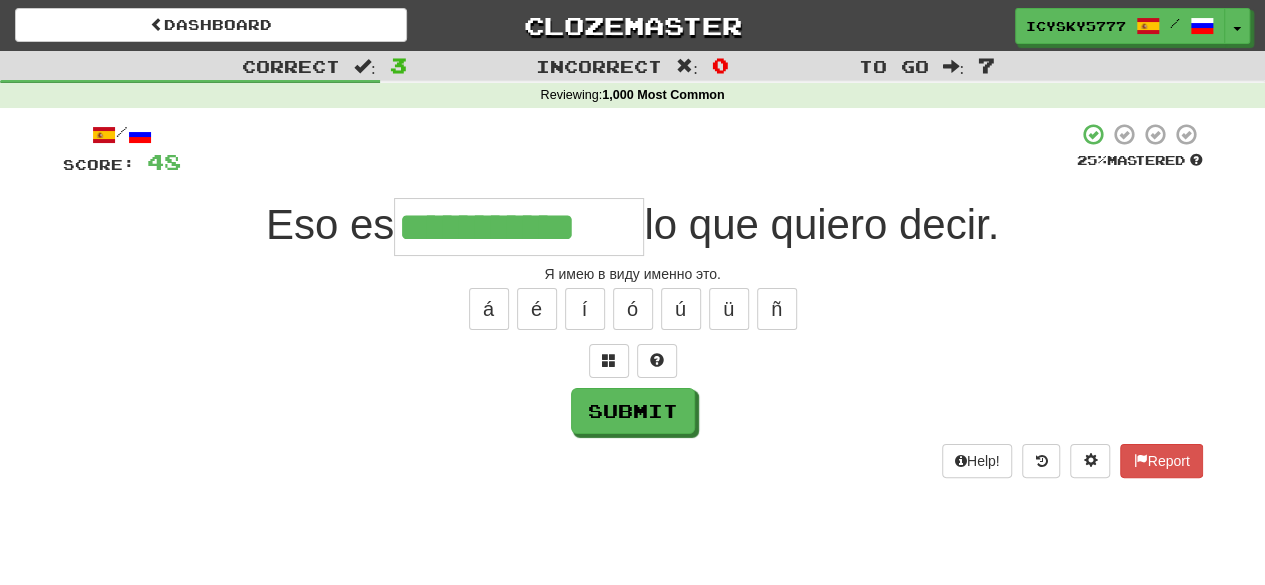 type on "**********" 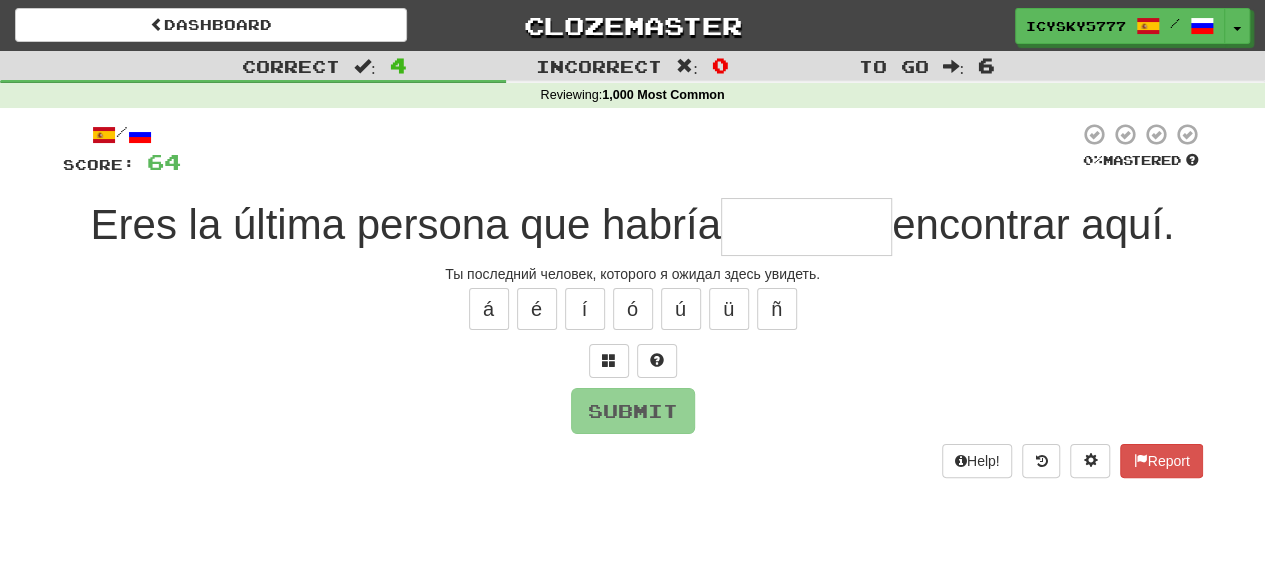 click at bounding box center (806, 227) 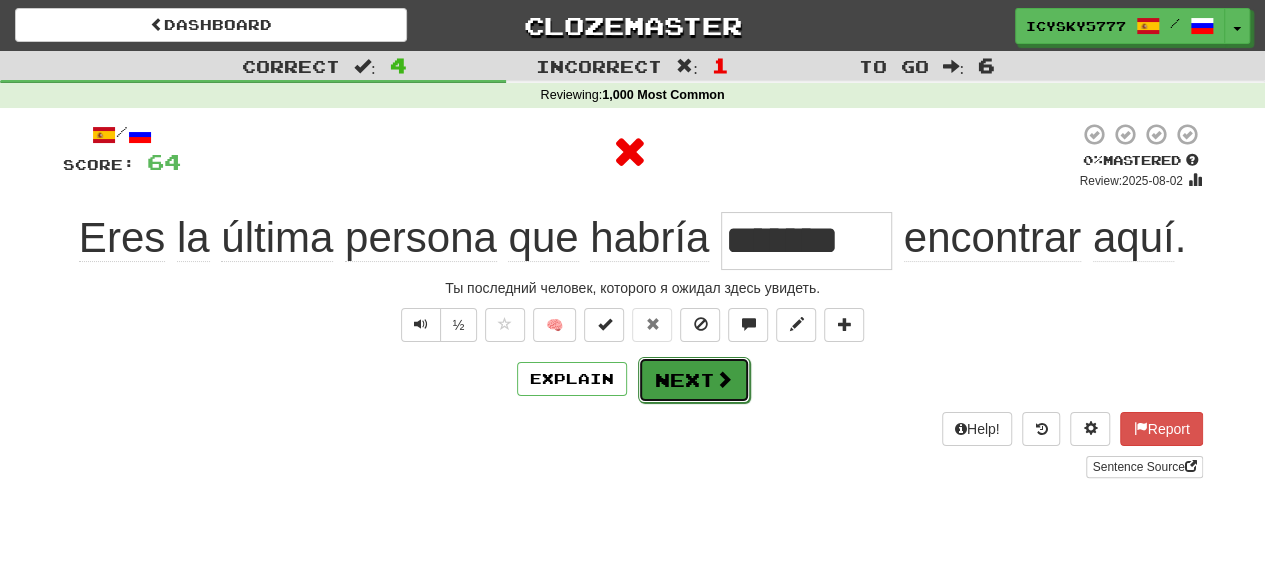 click on "Next" at bounding box center (694, 380) 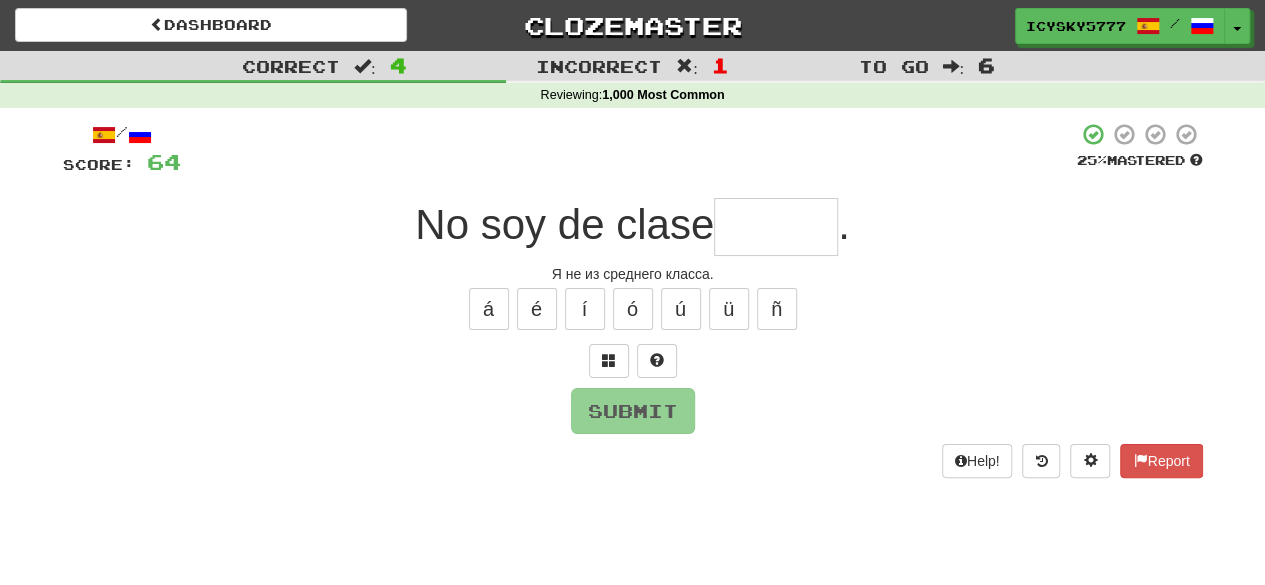 click at bounding box center [776, 227] 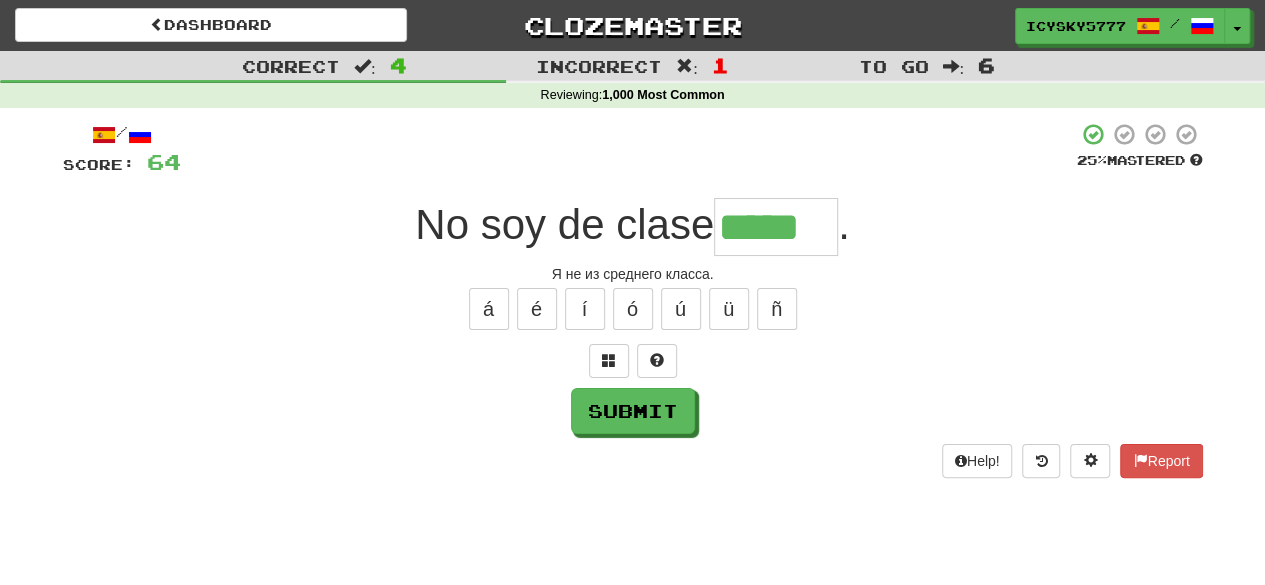 type on "*****" 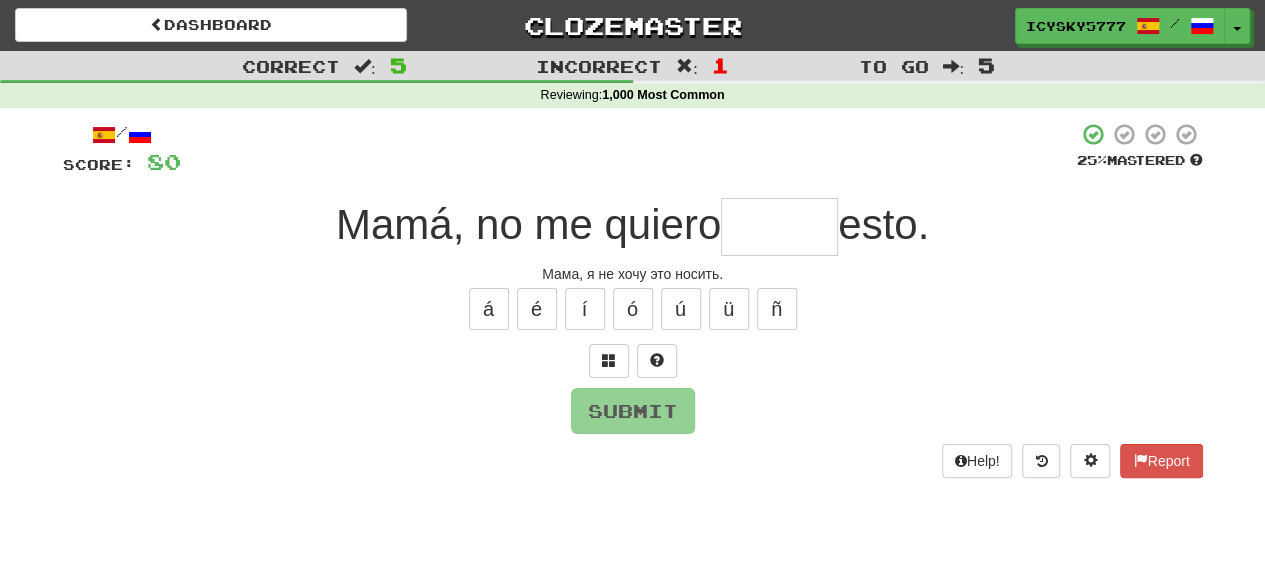click at bounding box center (779, 227) 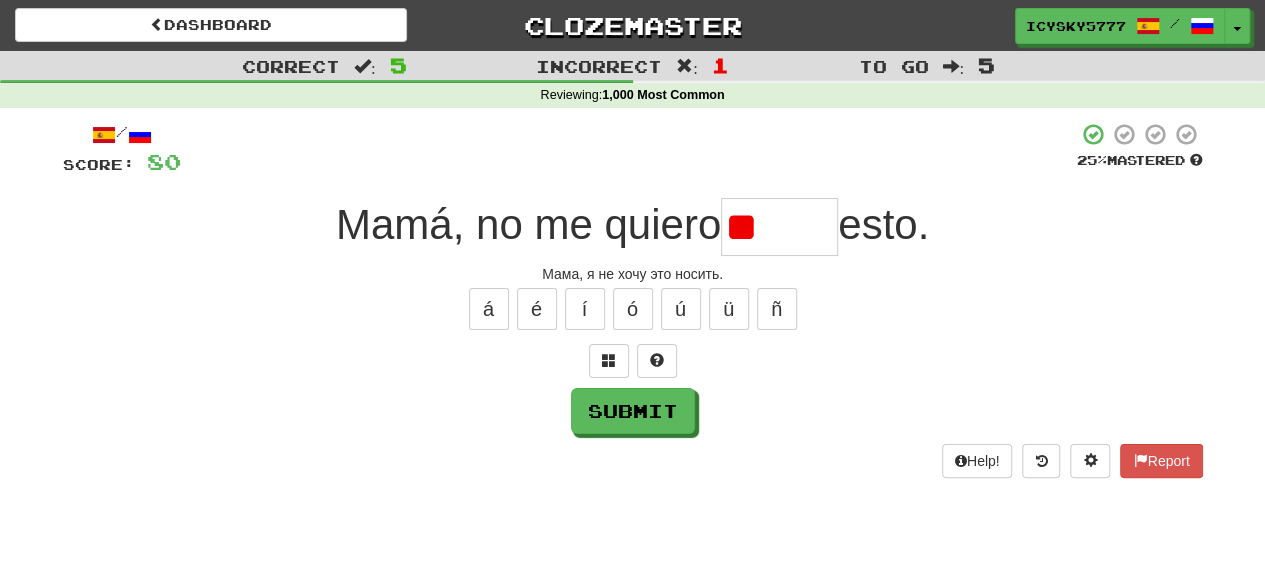 type on "*" 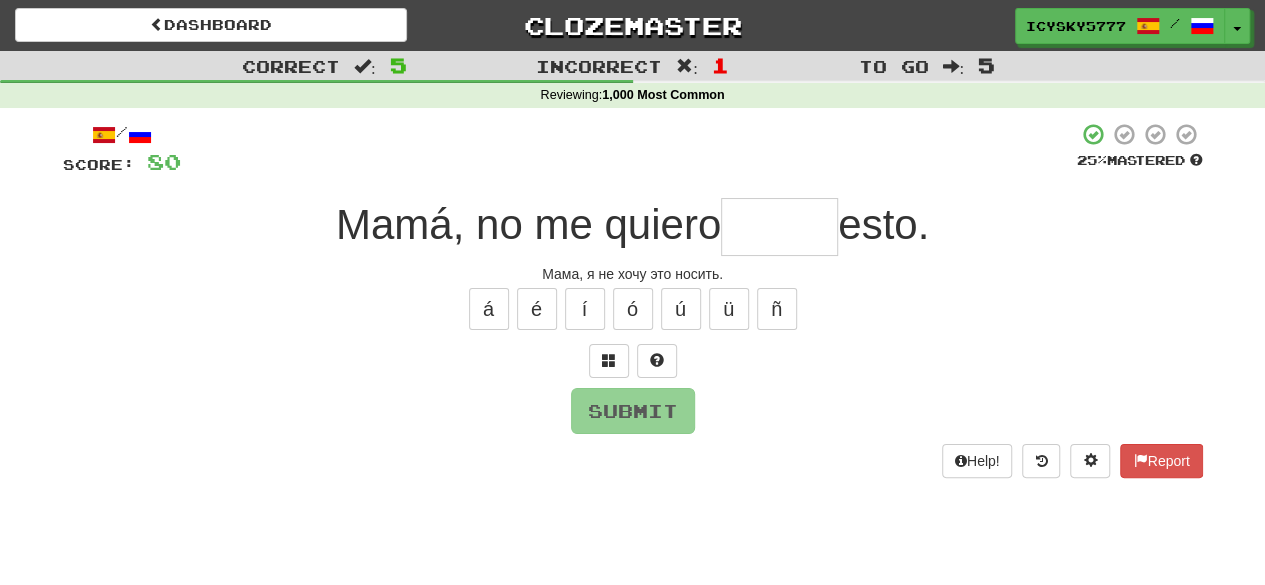 type on "*****" 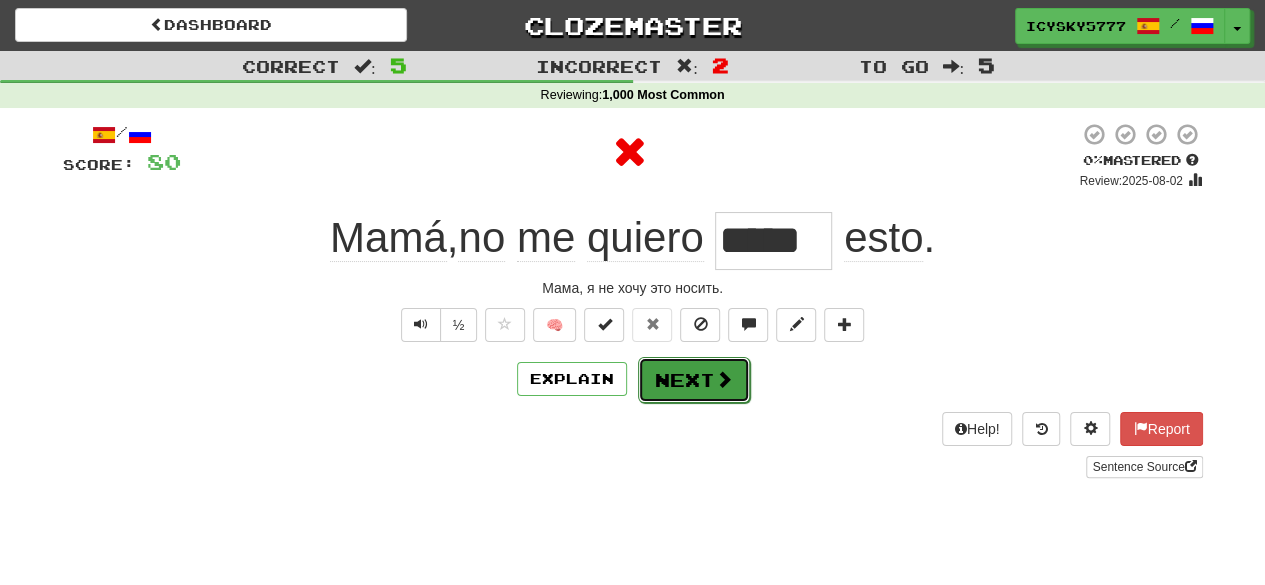 click on "Next" at bounding box center (694, 380) 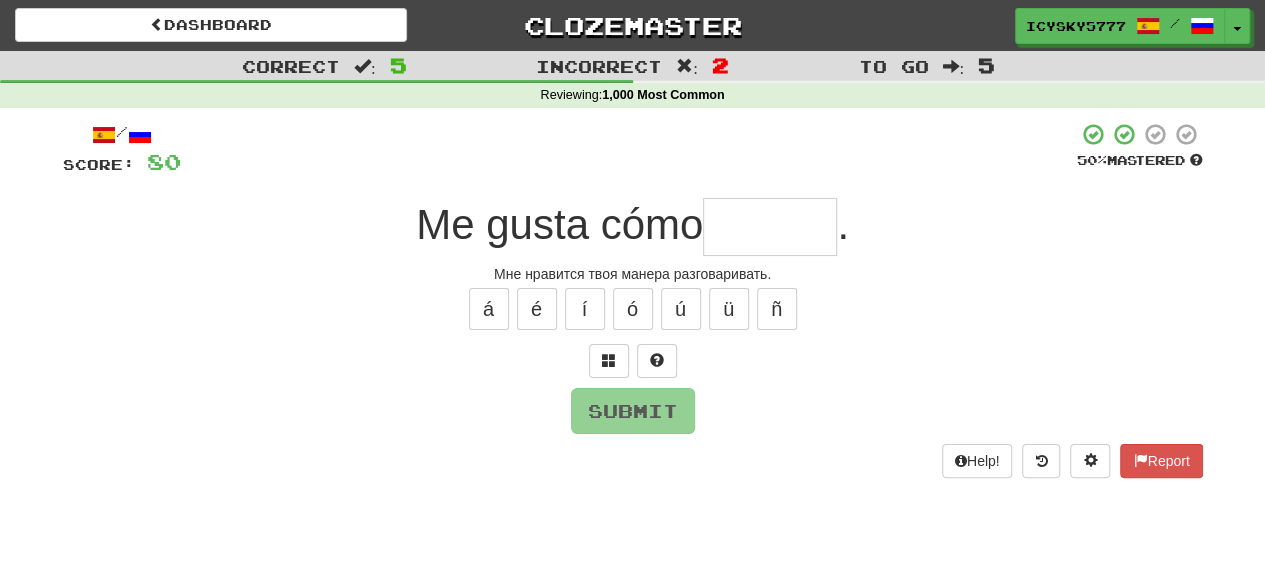 click at bounding box center (770, 227) 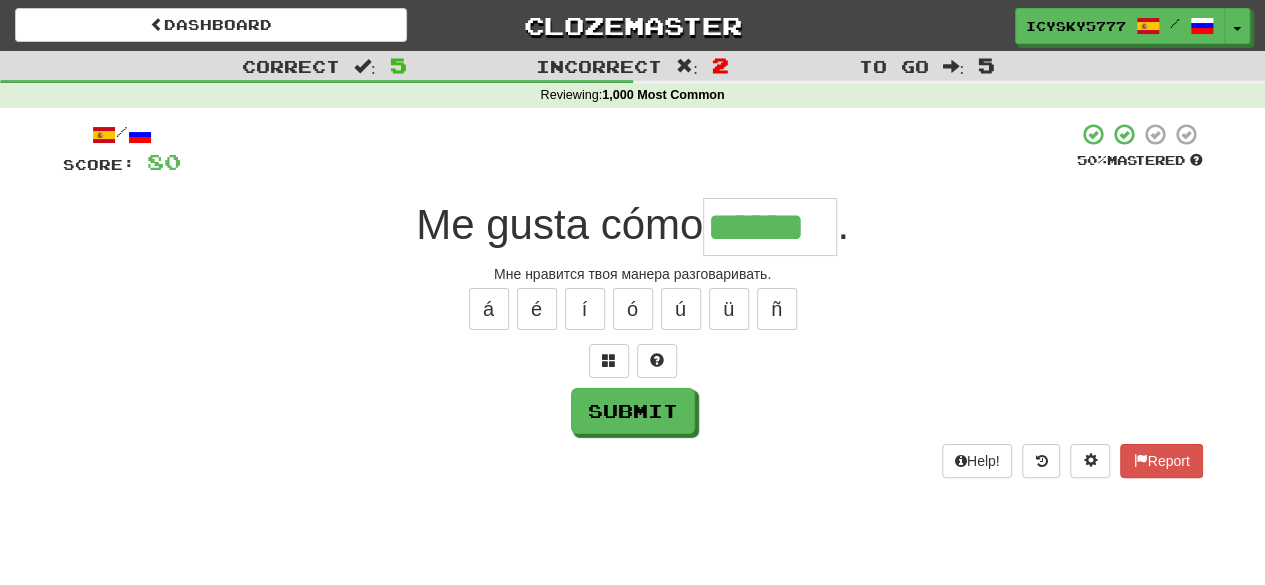 type on "******" 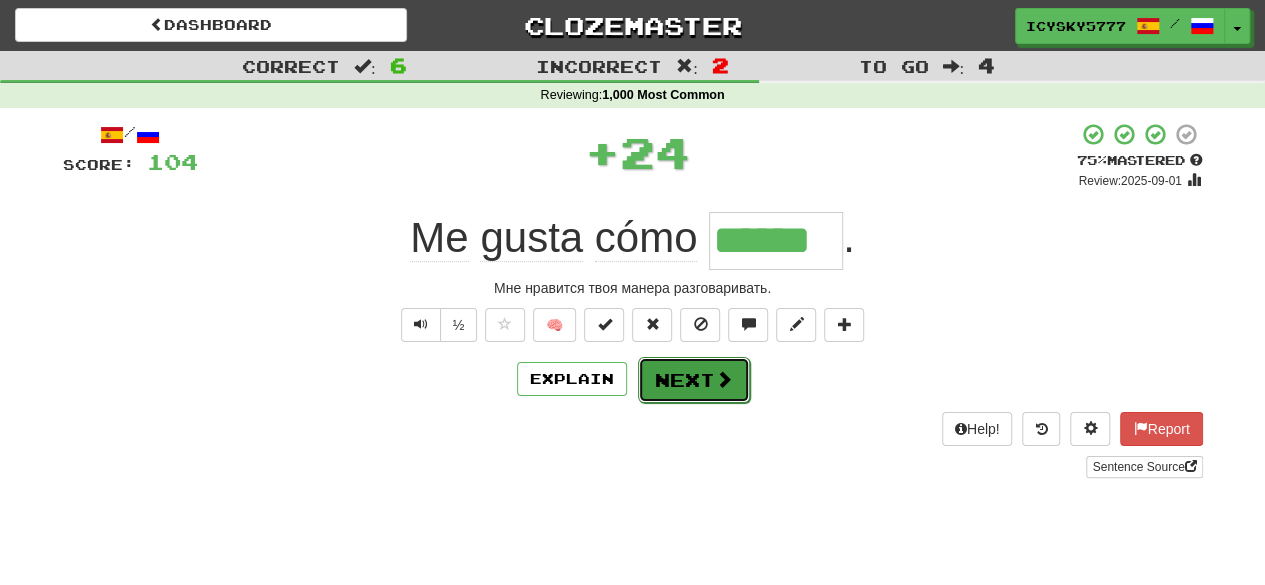click on "Next" at bounding box center [694, 380] 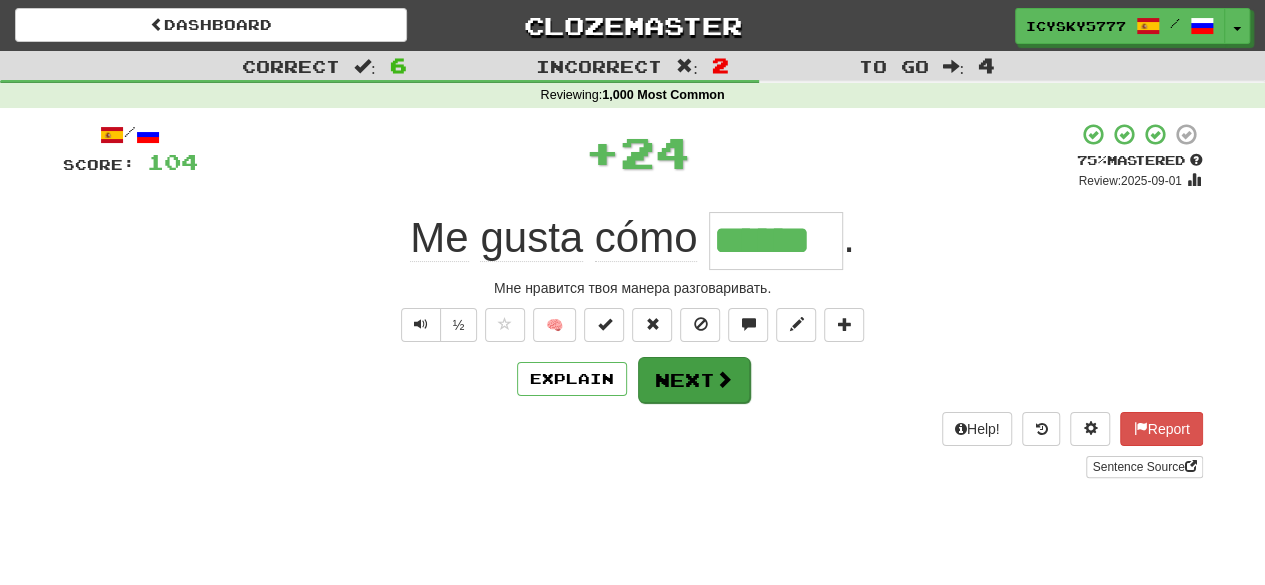 type 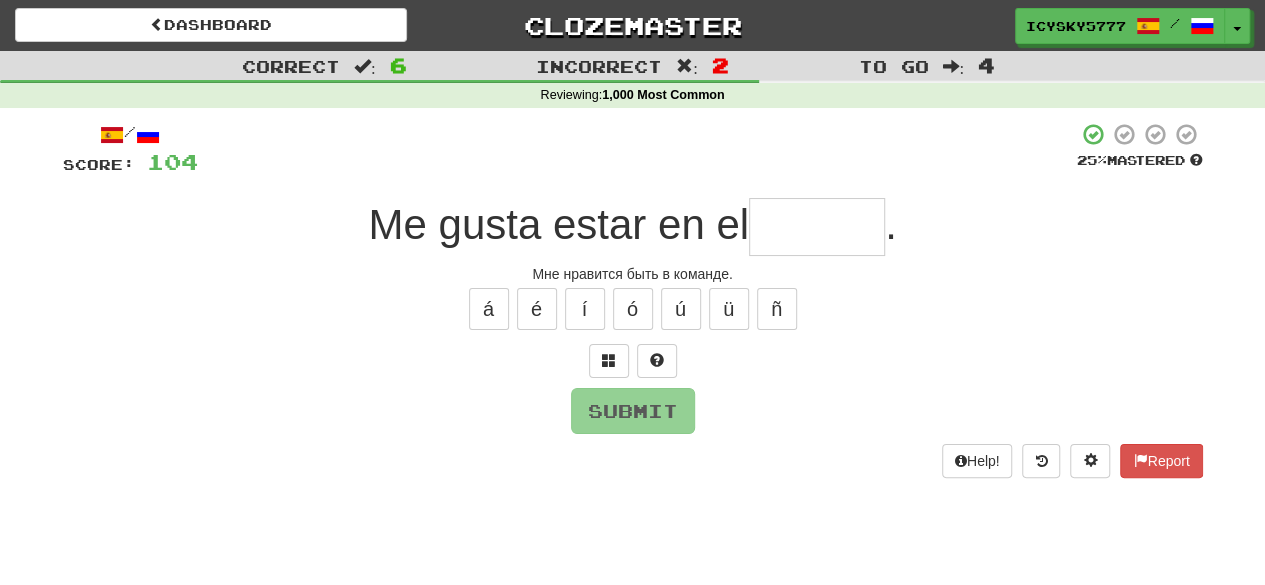 click at bounding box center [817, 227] 